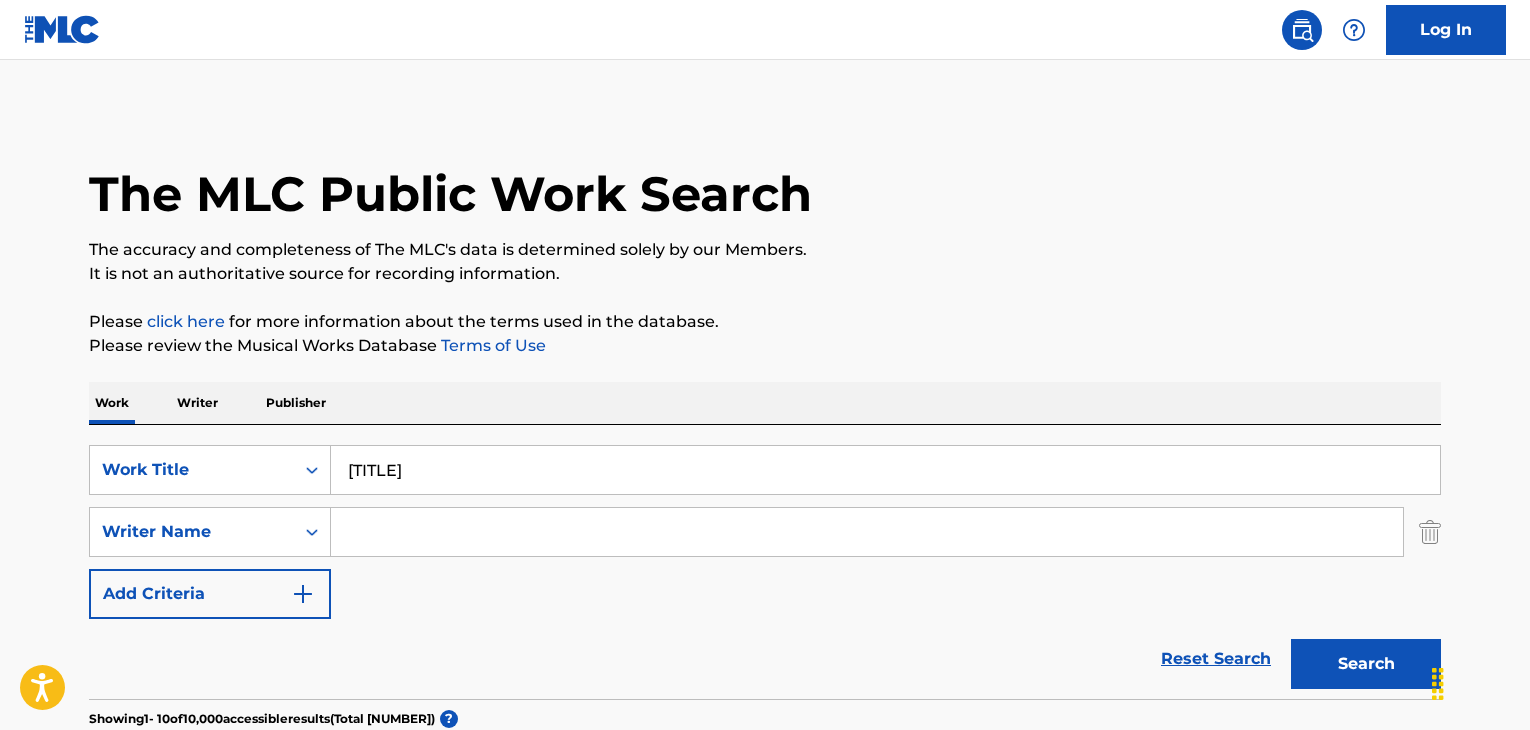 scroll, scrollTop: 244, scrollLeft: 0, axis: vertical 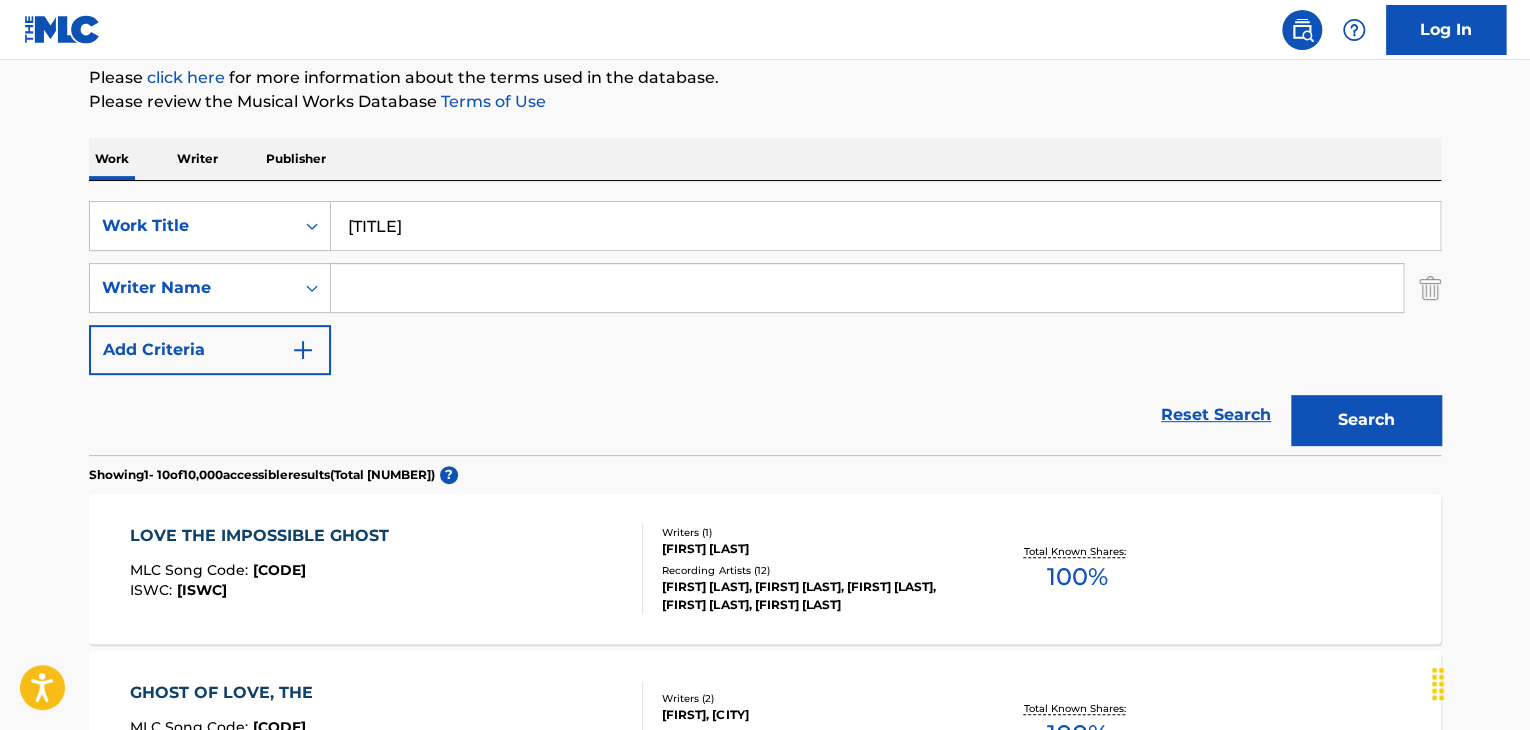 click on "[TITLE]" at bounding box center [885, 226] 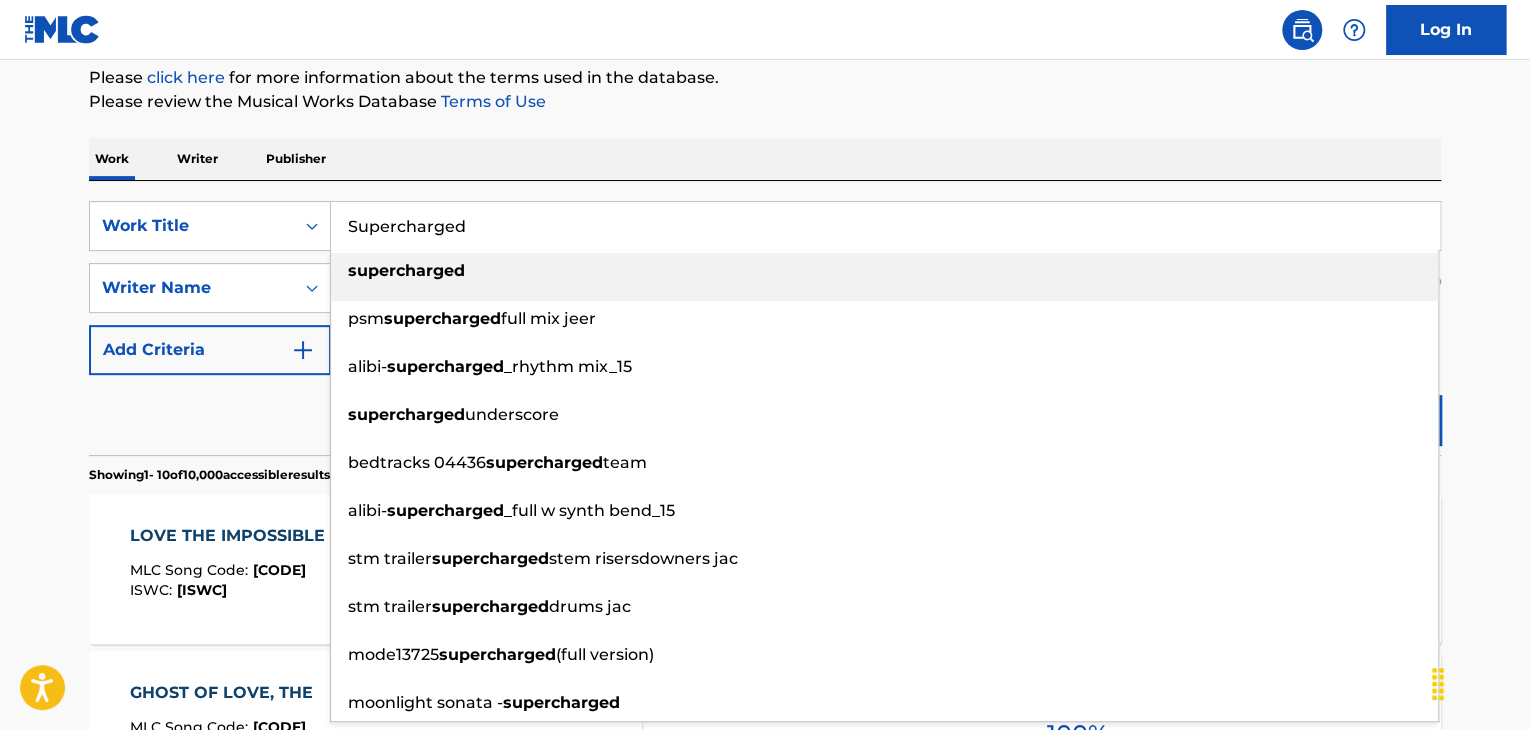click on "supercharged" at bounding box center [884, 271] 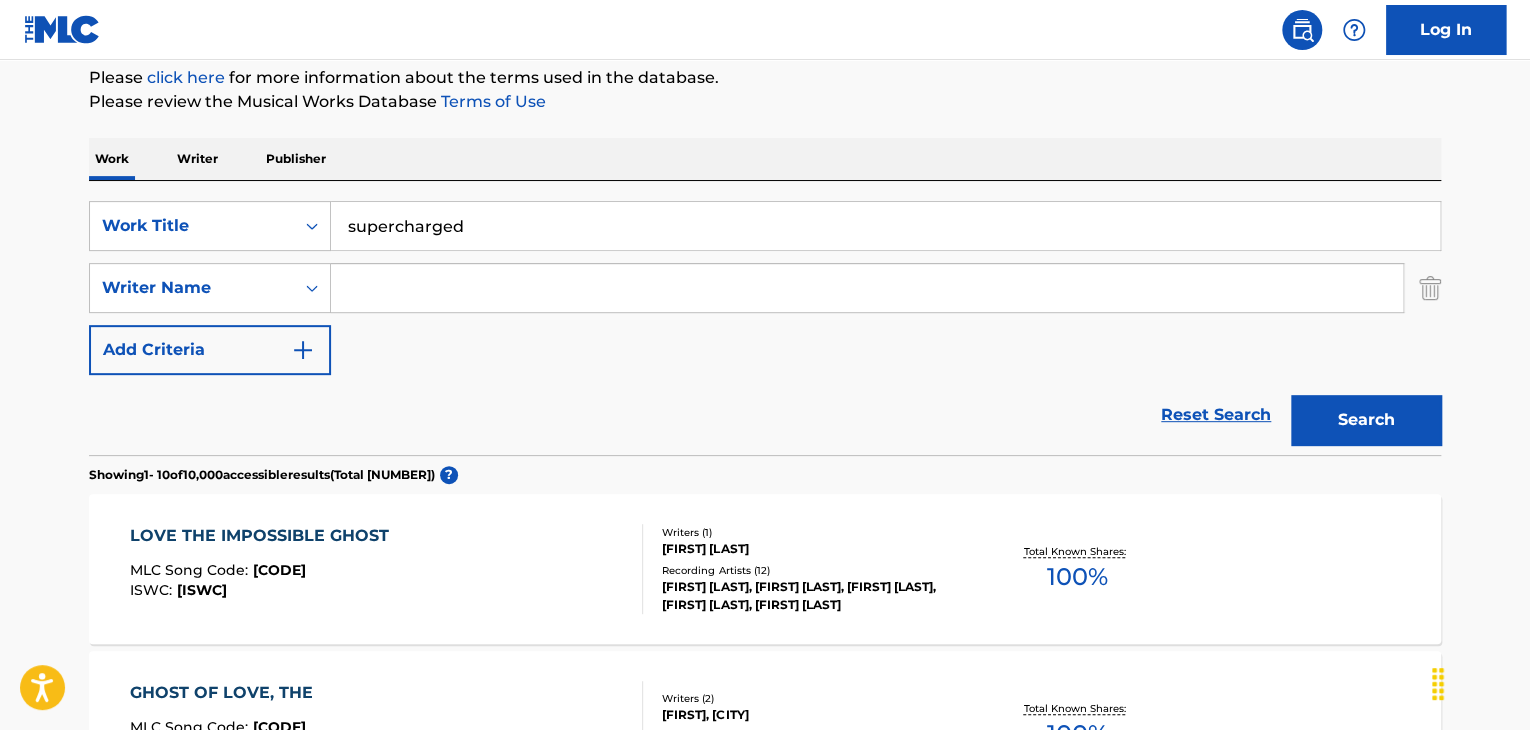 click on "Reset Search Search" at bounding box center [765, 415] 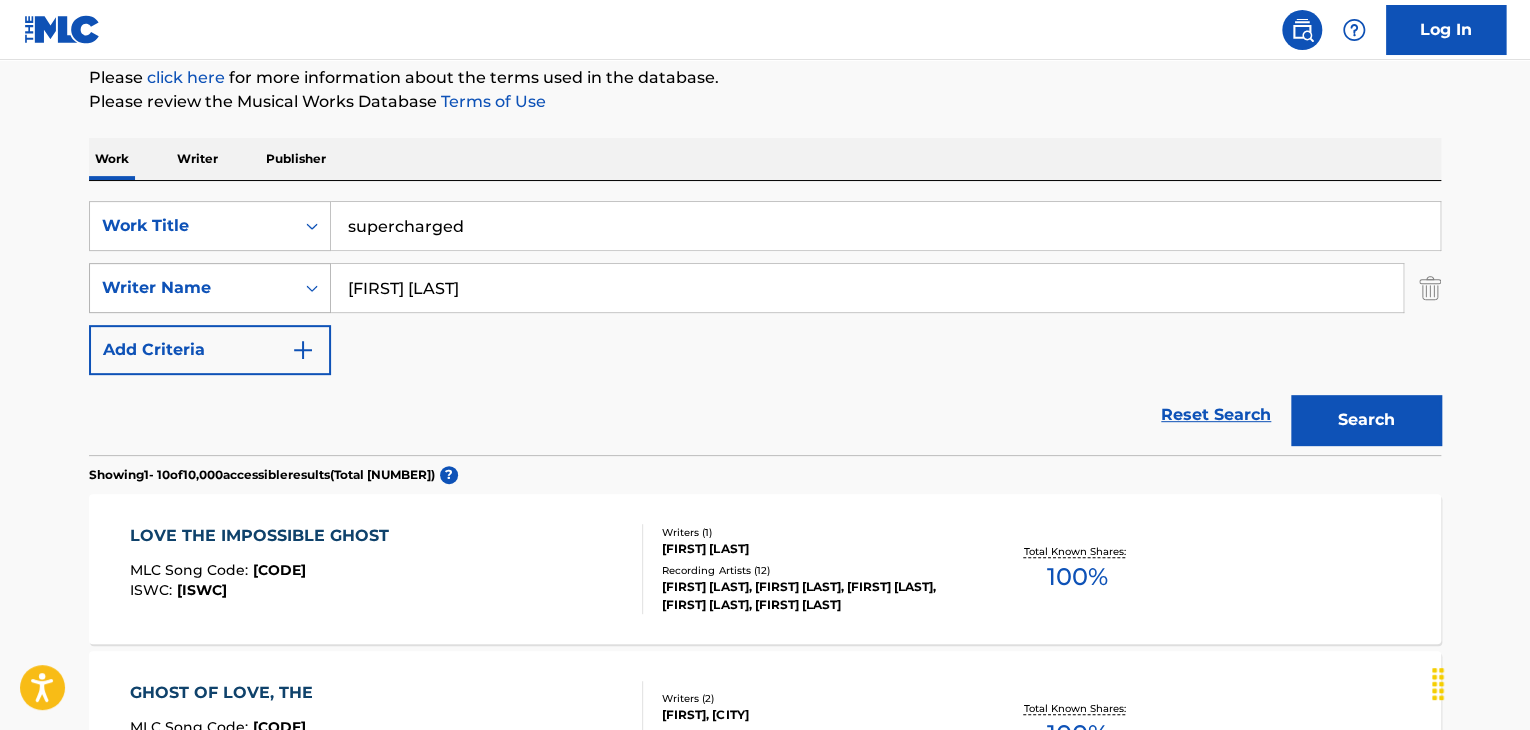 drag, startPoint x: 402, startPoint y: 289, endPoint x: 303, endPoint y: 304, distance: 100.12991 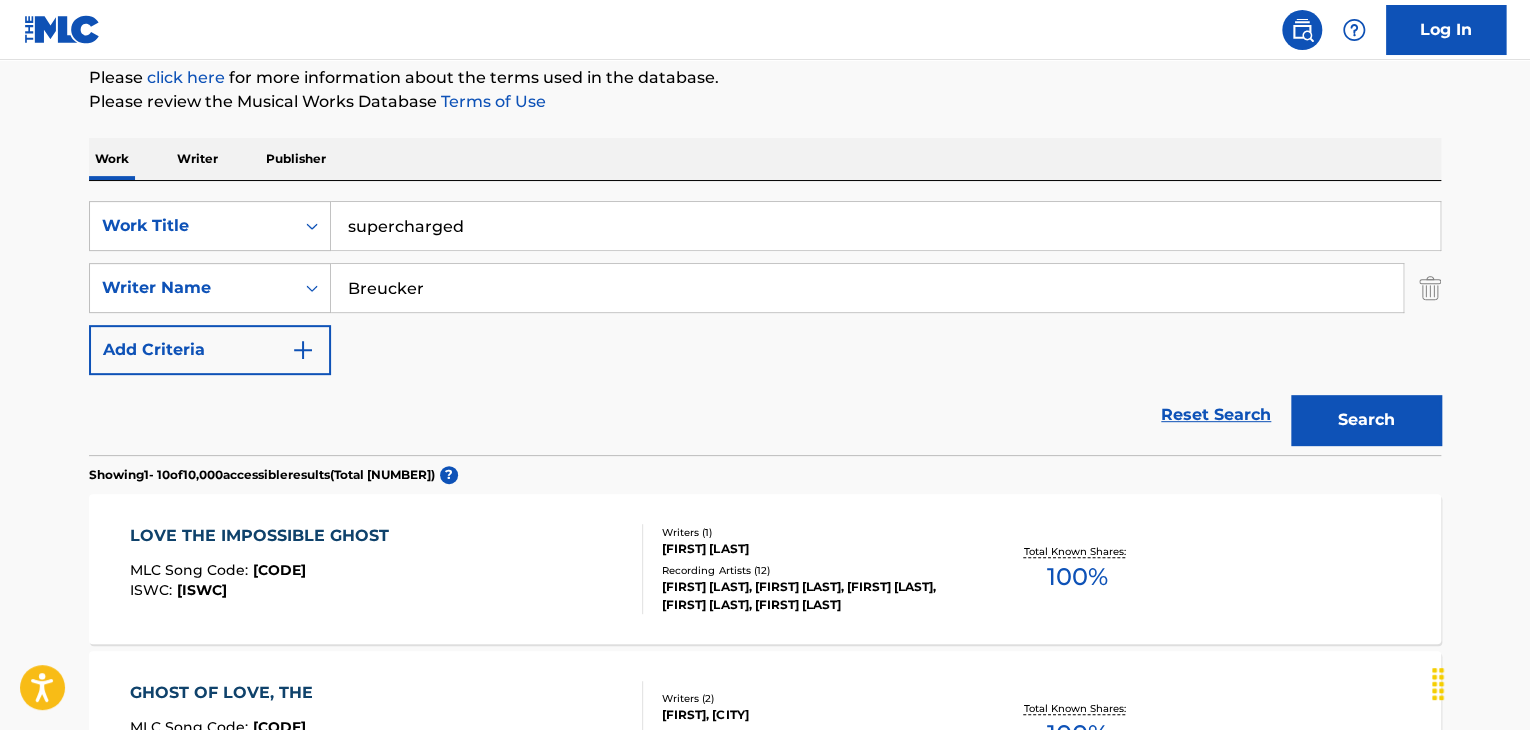 type on "Breucker" 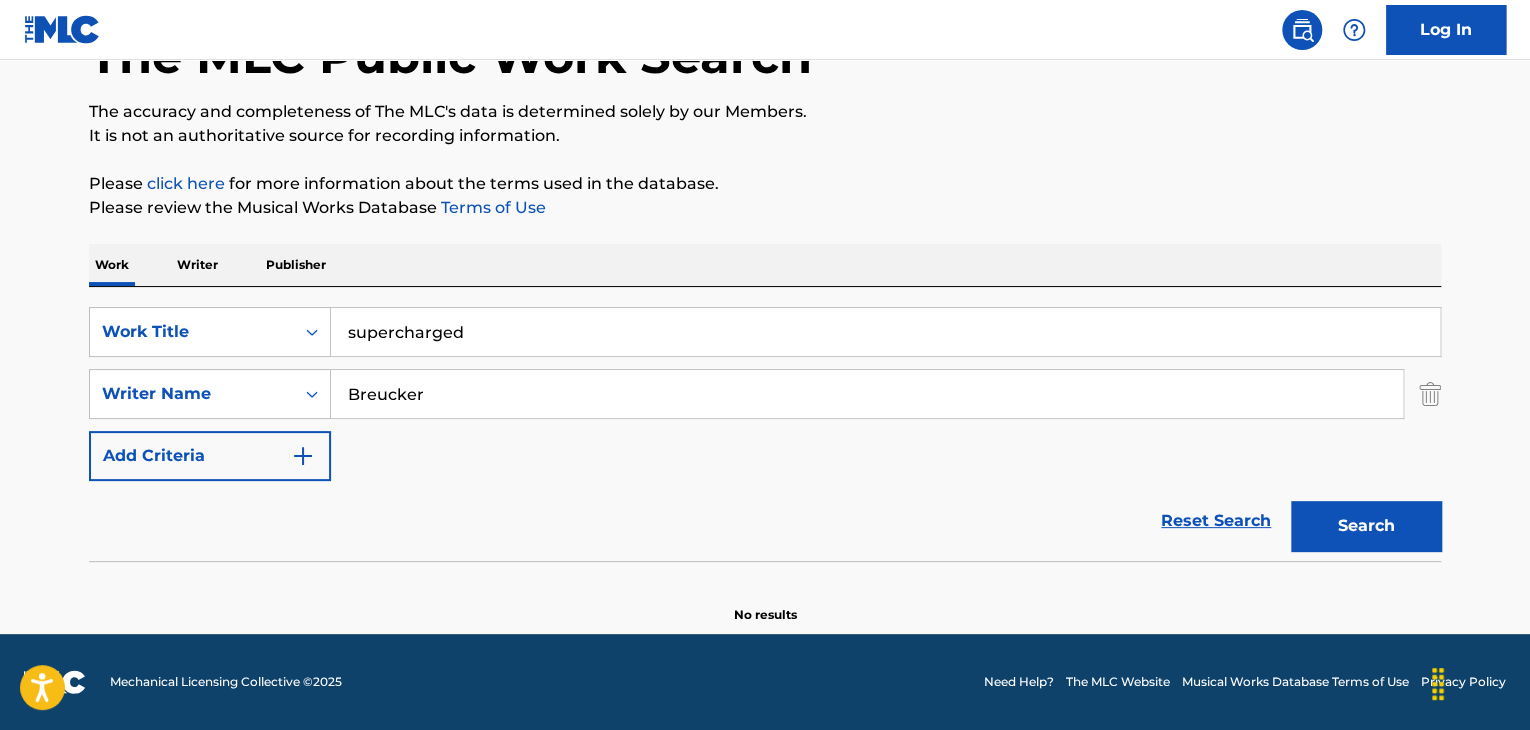 scroll, scrollTop: 138, scrollLeft: 0, axis: vertical 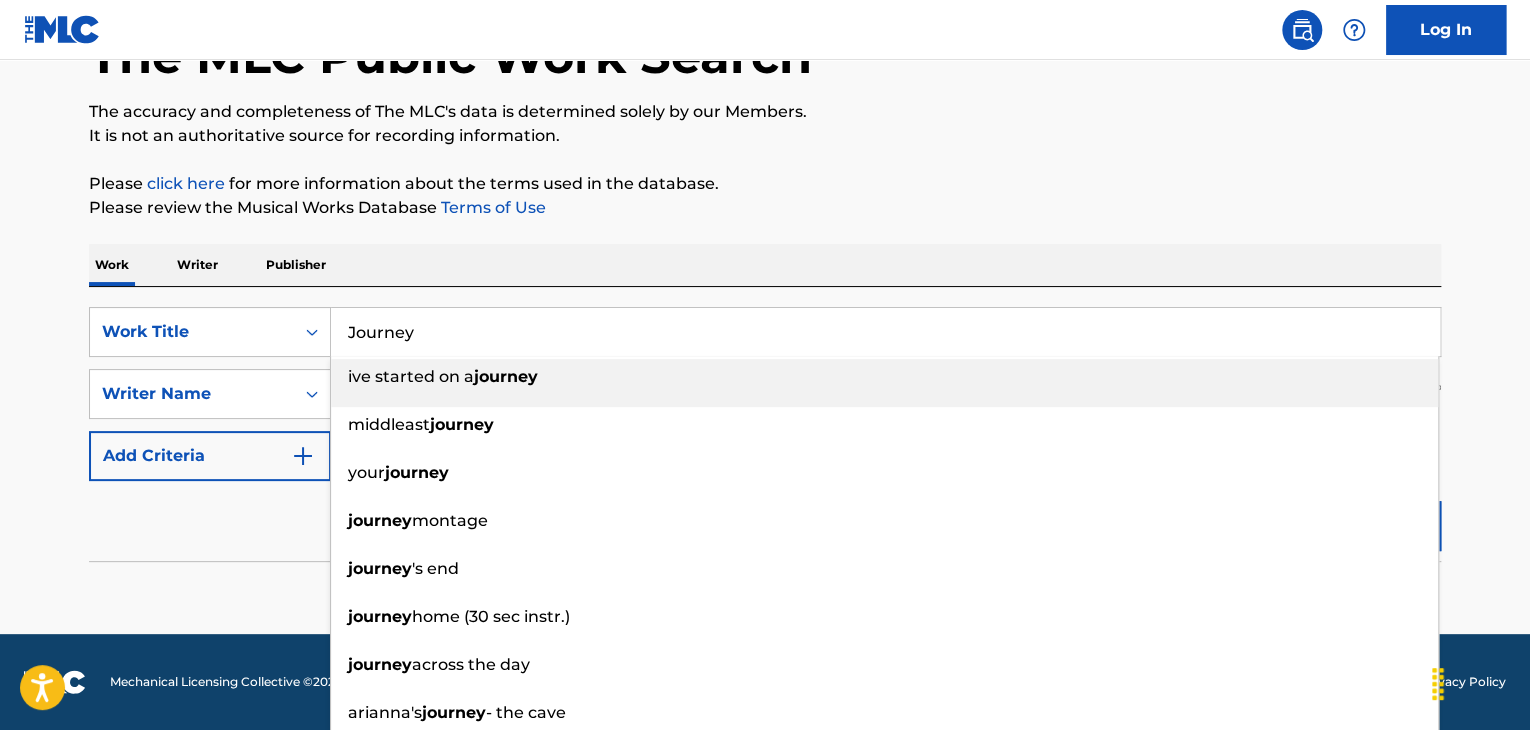 type on "Journey" 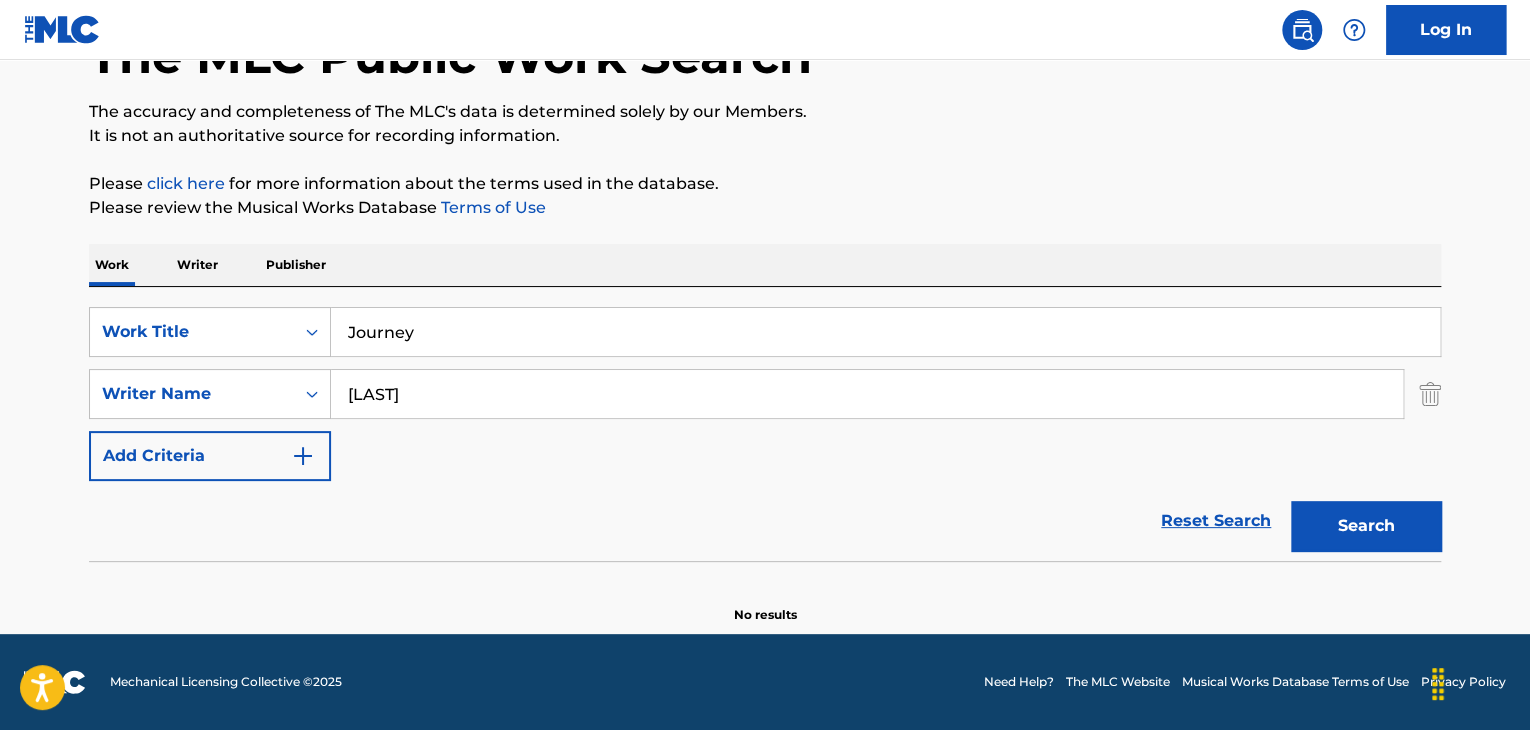 click on "Search" at bounding box center [1366, 526] 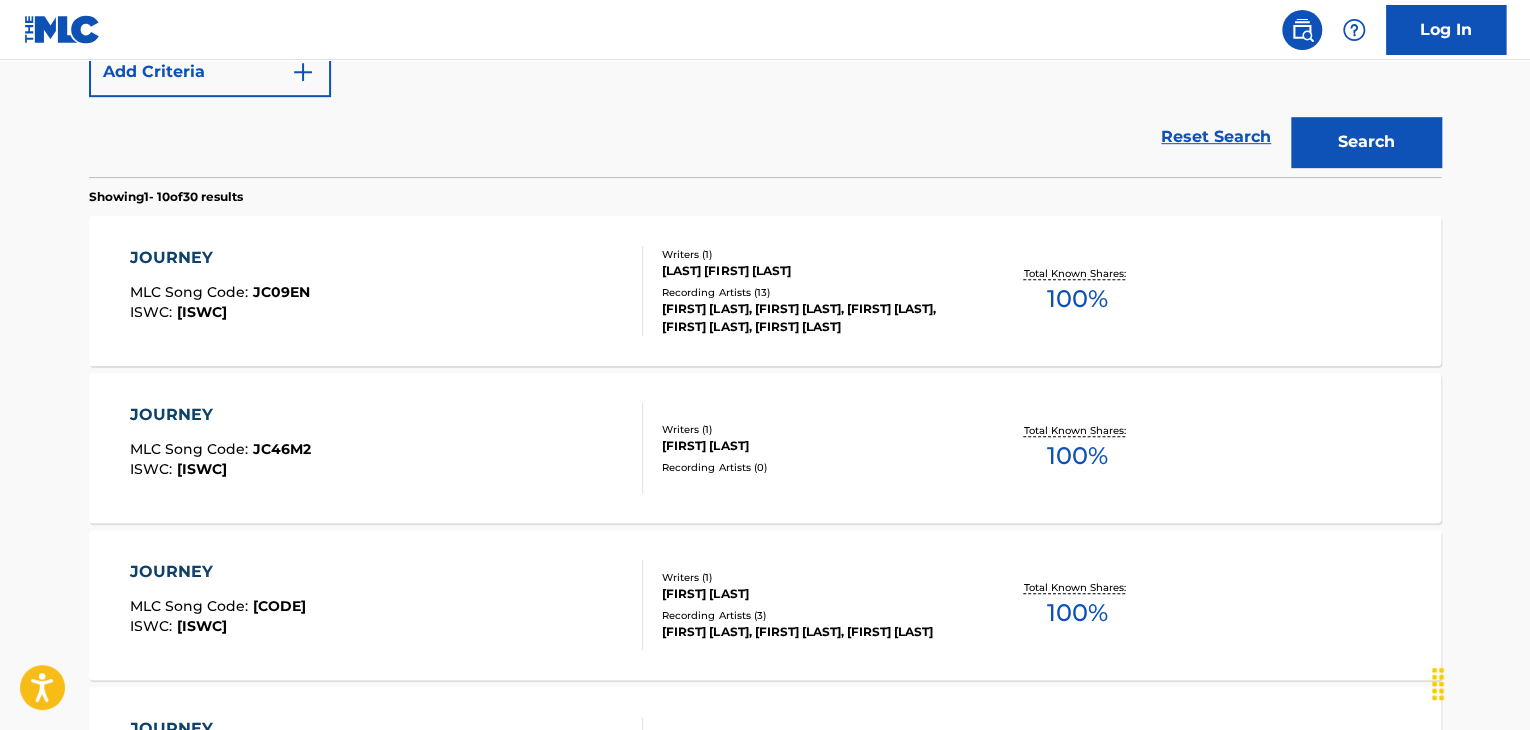 scroll, scrollTop: 538, scrollLeft: 0, axis: vertical 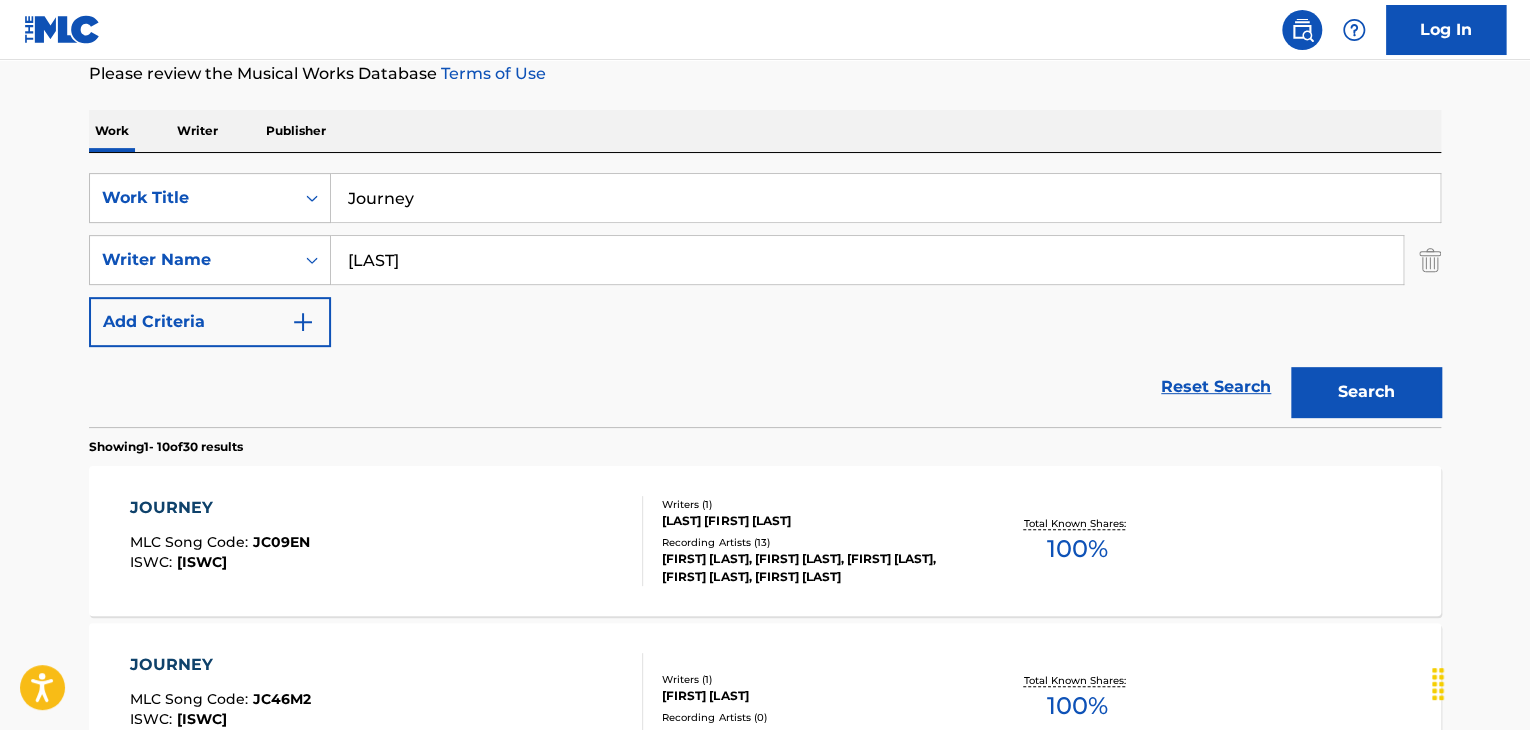 click on "[LAST]" at bounding box center (867, 260) 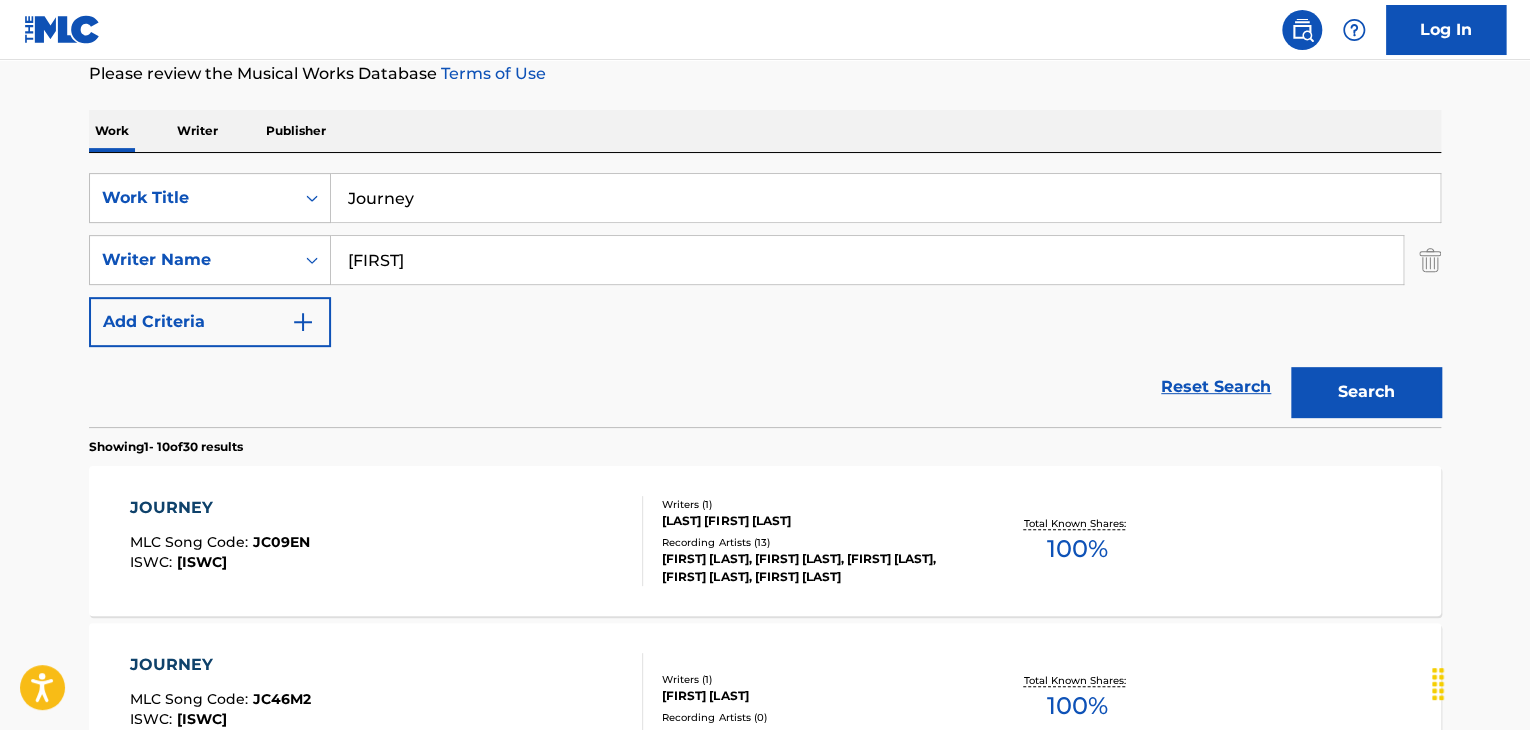 click on "Search" at bounding box center [1366, 392] 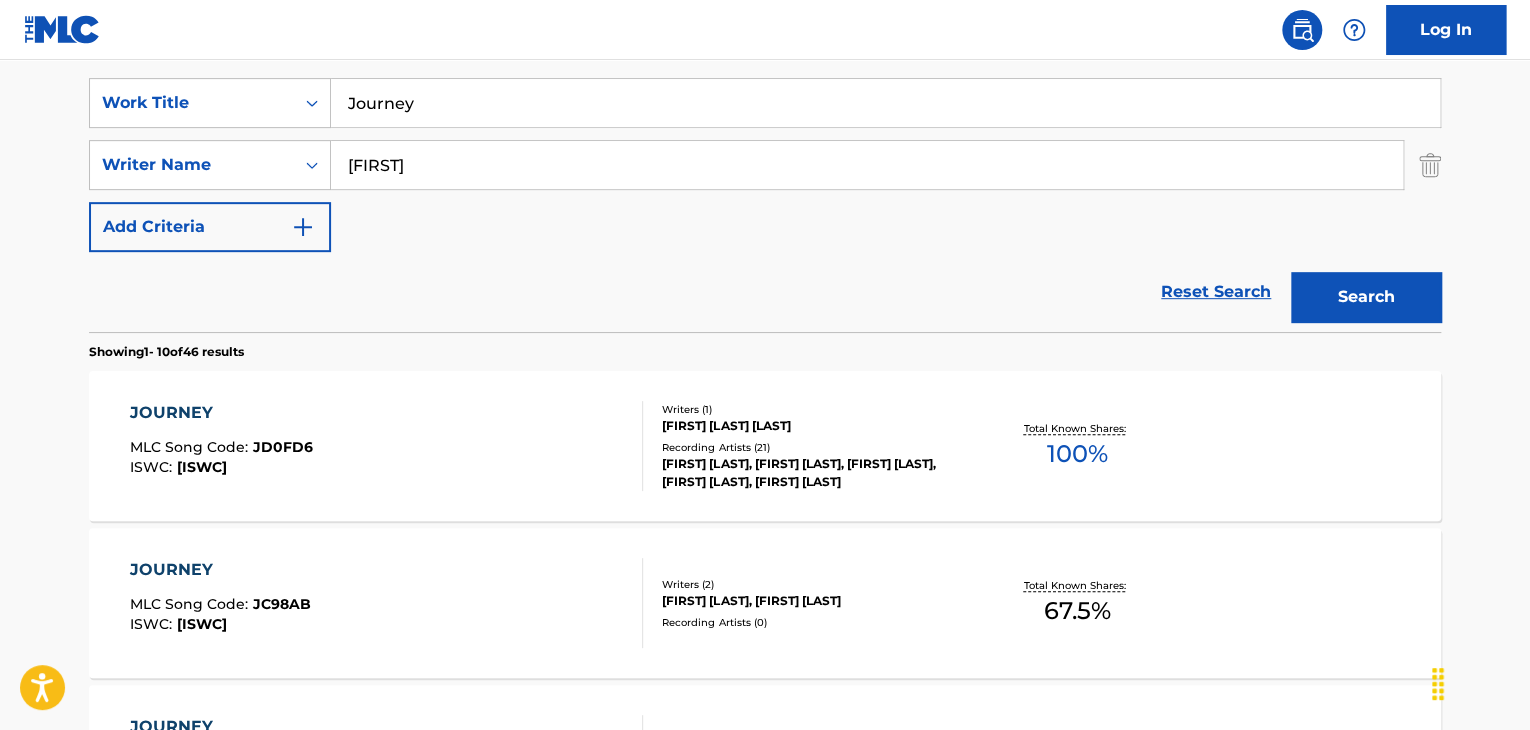 scroll, scrollTop: 204, scrollLeft: 0, axis: vertical 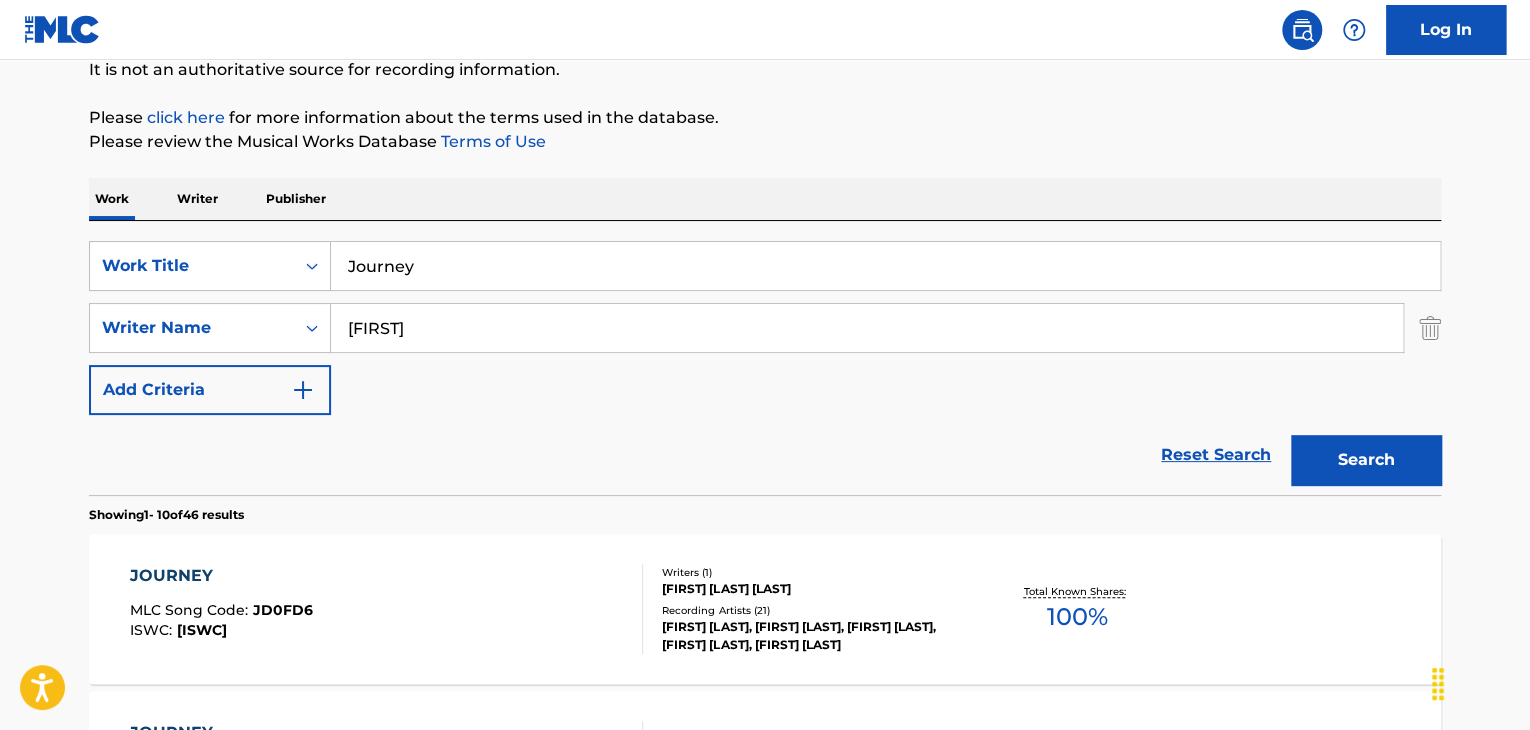 click on "[FIRST]" at bounding box center (867, 328) 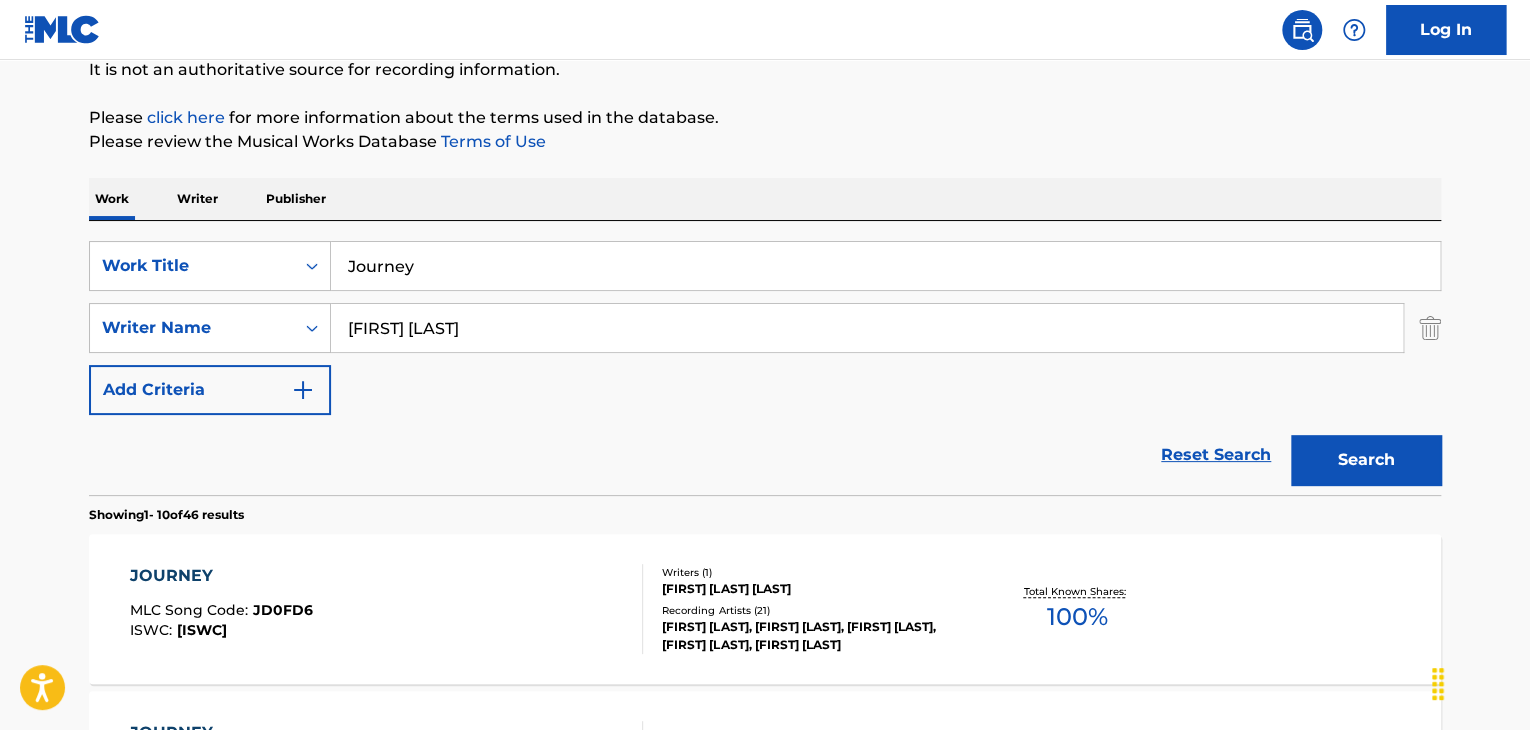 type on "[FIRST] [LAST]" 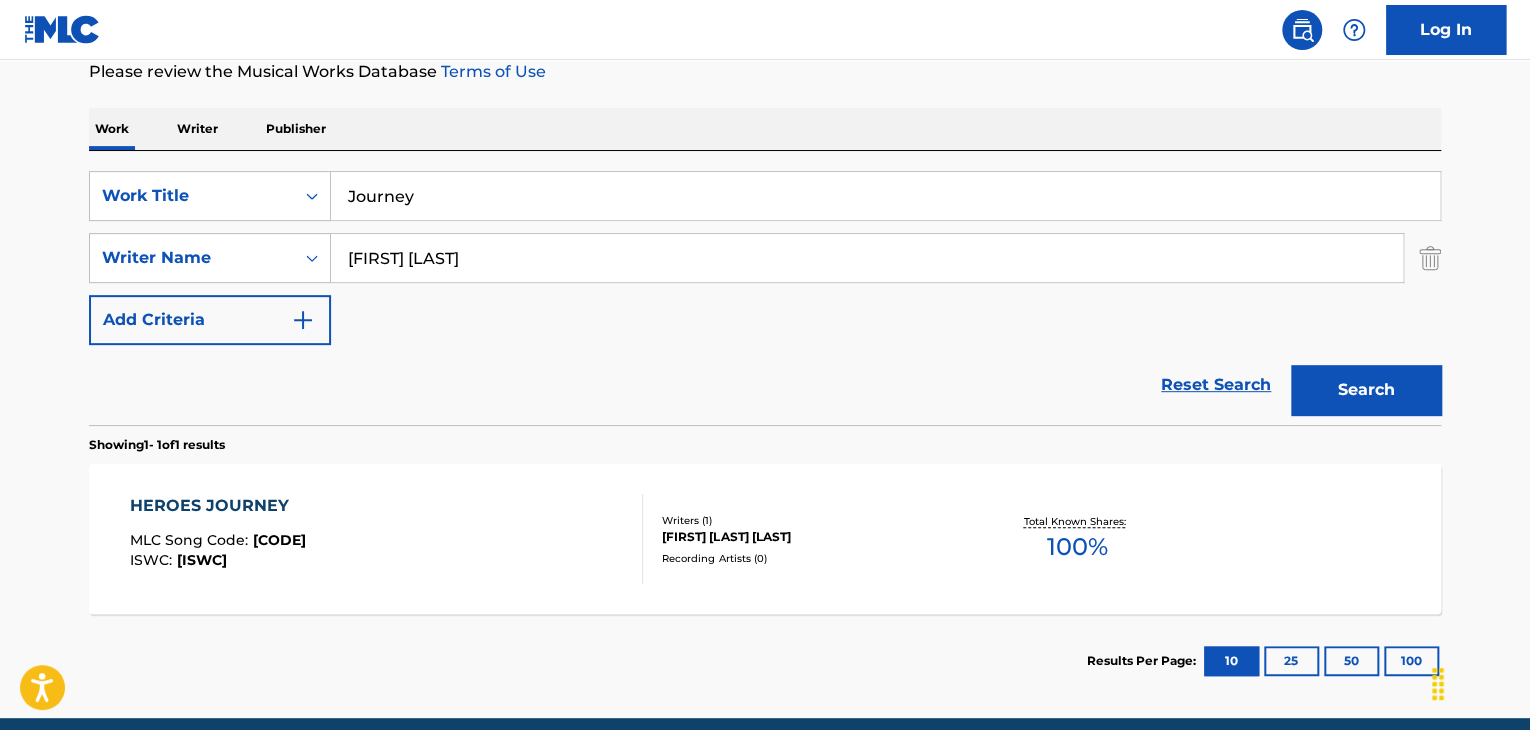 scroll, scrollTop: 358, scrollLeft: 0, axis: vertical 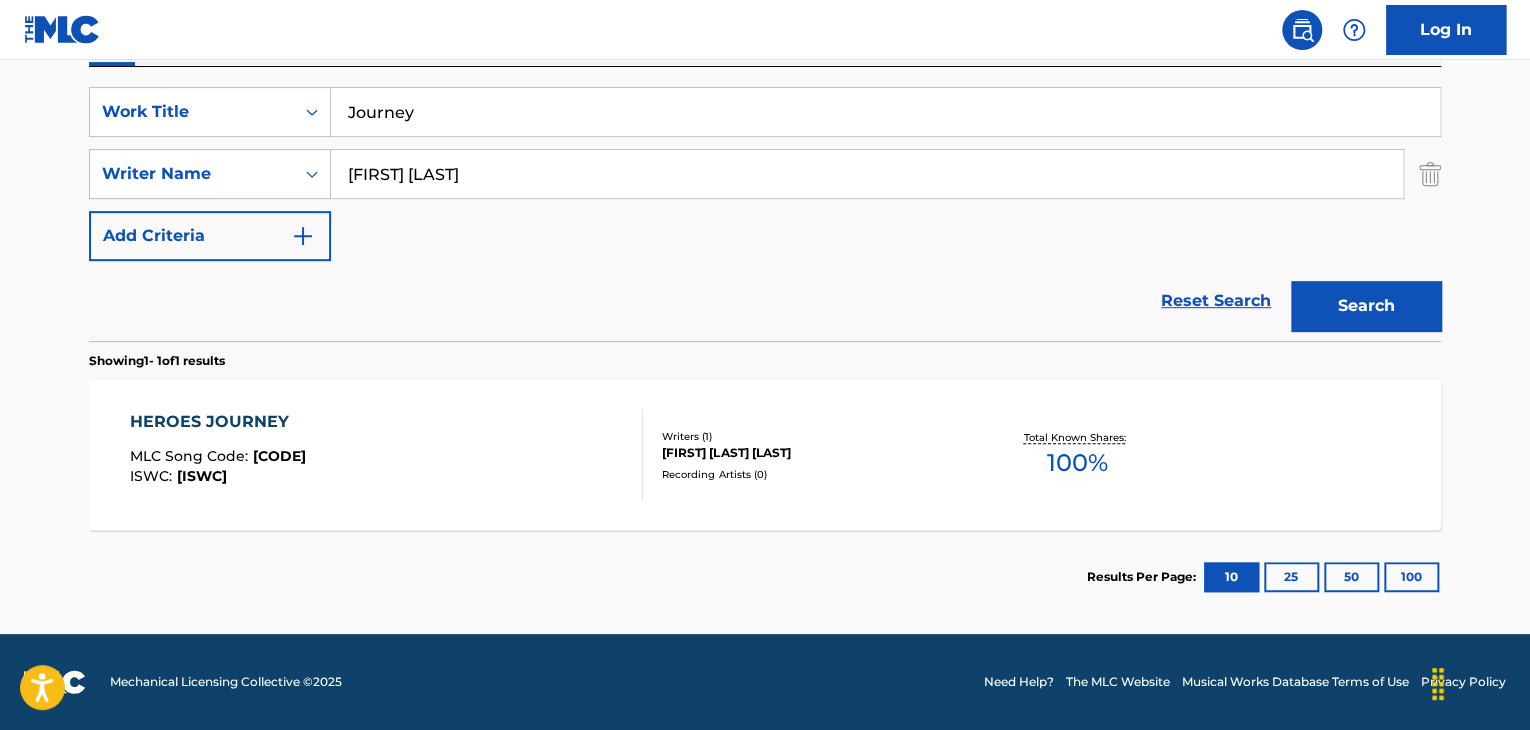 click on "Journey" at bounding box center (885, 112) 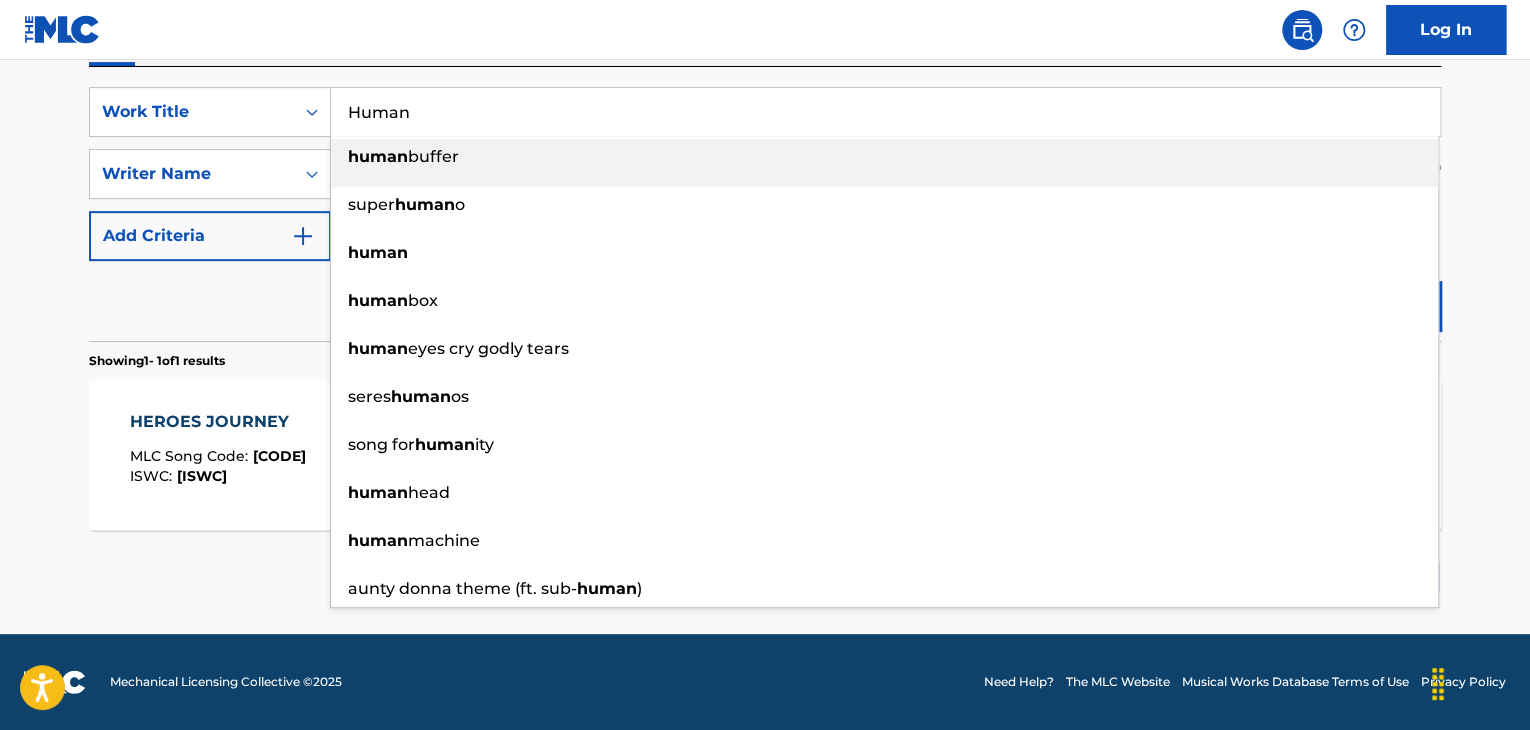 type on "Human" 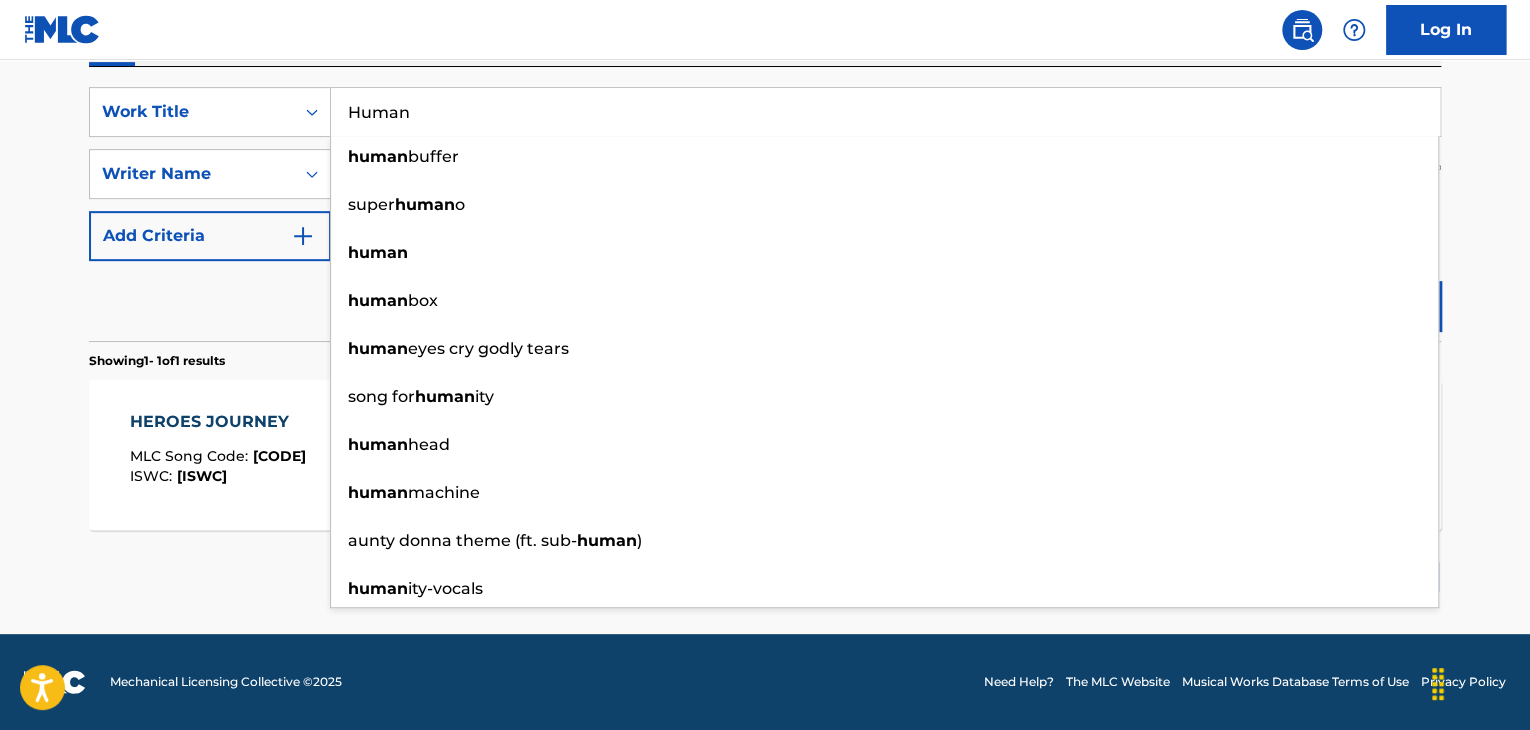 click on "Reset Search Search" at bounding box center (765, 301) 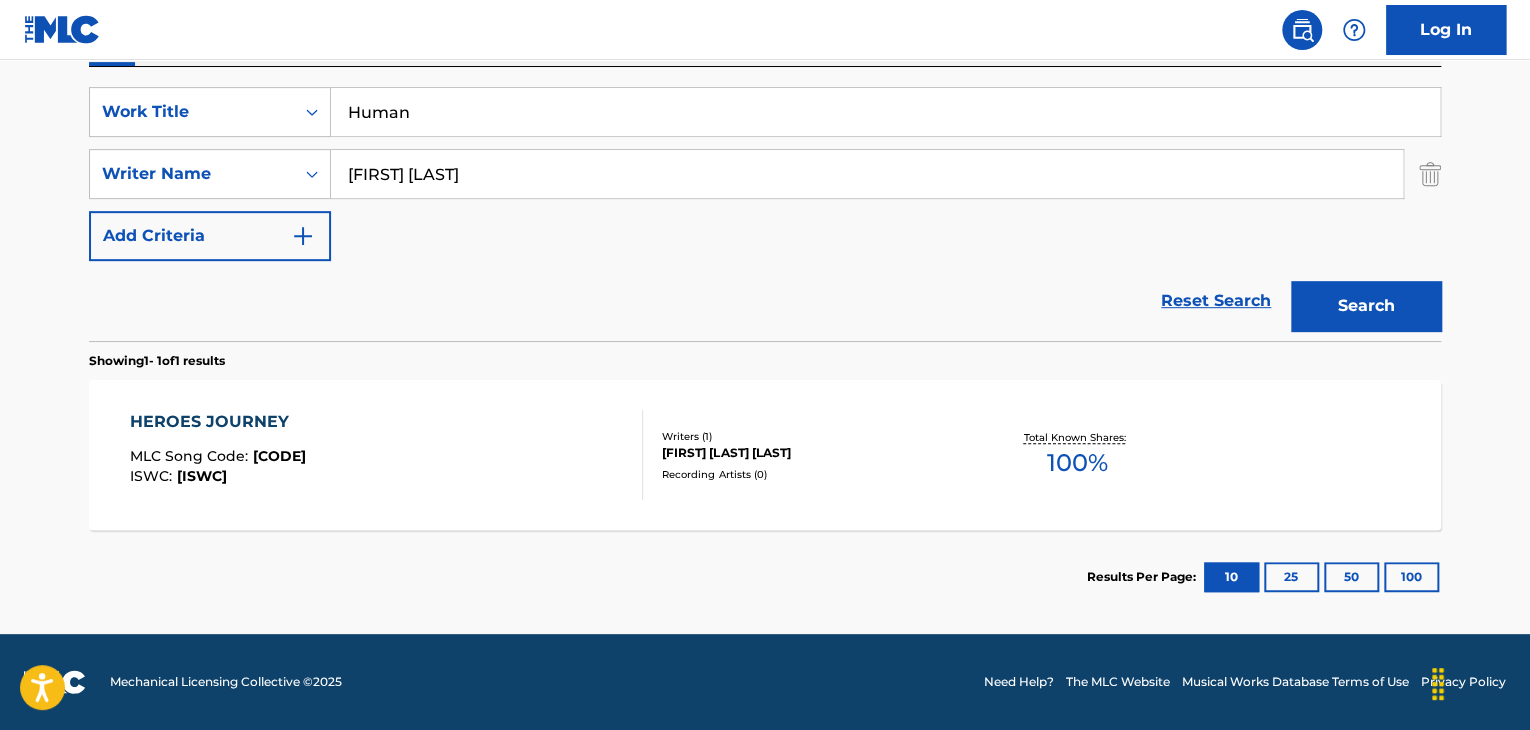click on "[FIRST] [LAST]" at bounding box center [867, 174] 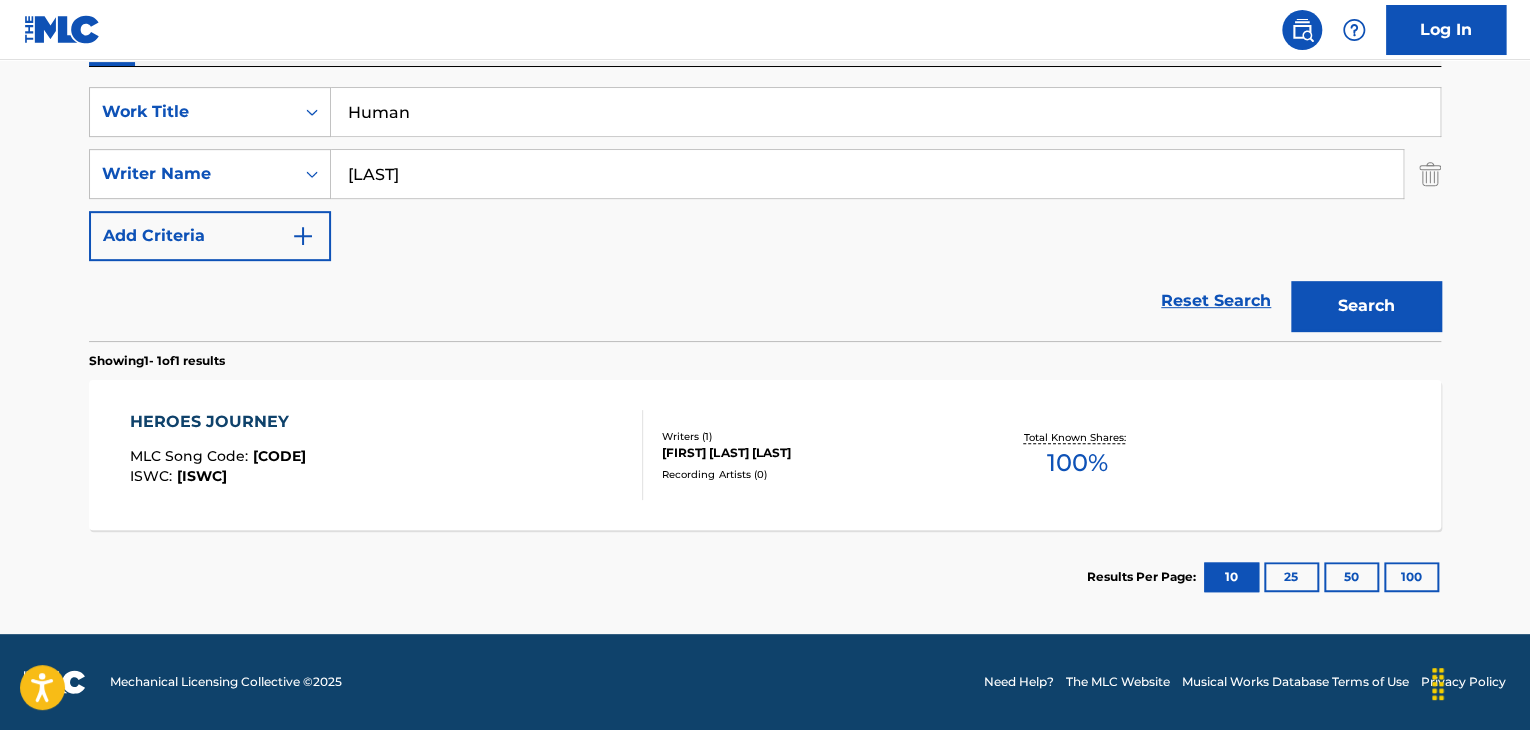click on "Search" at bounding box center (1366, 306) 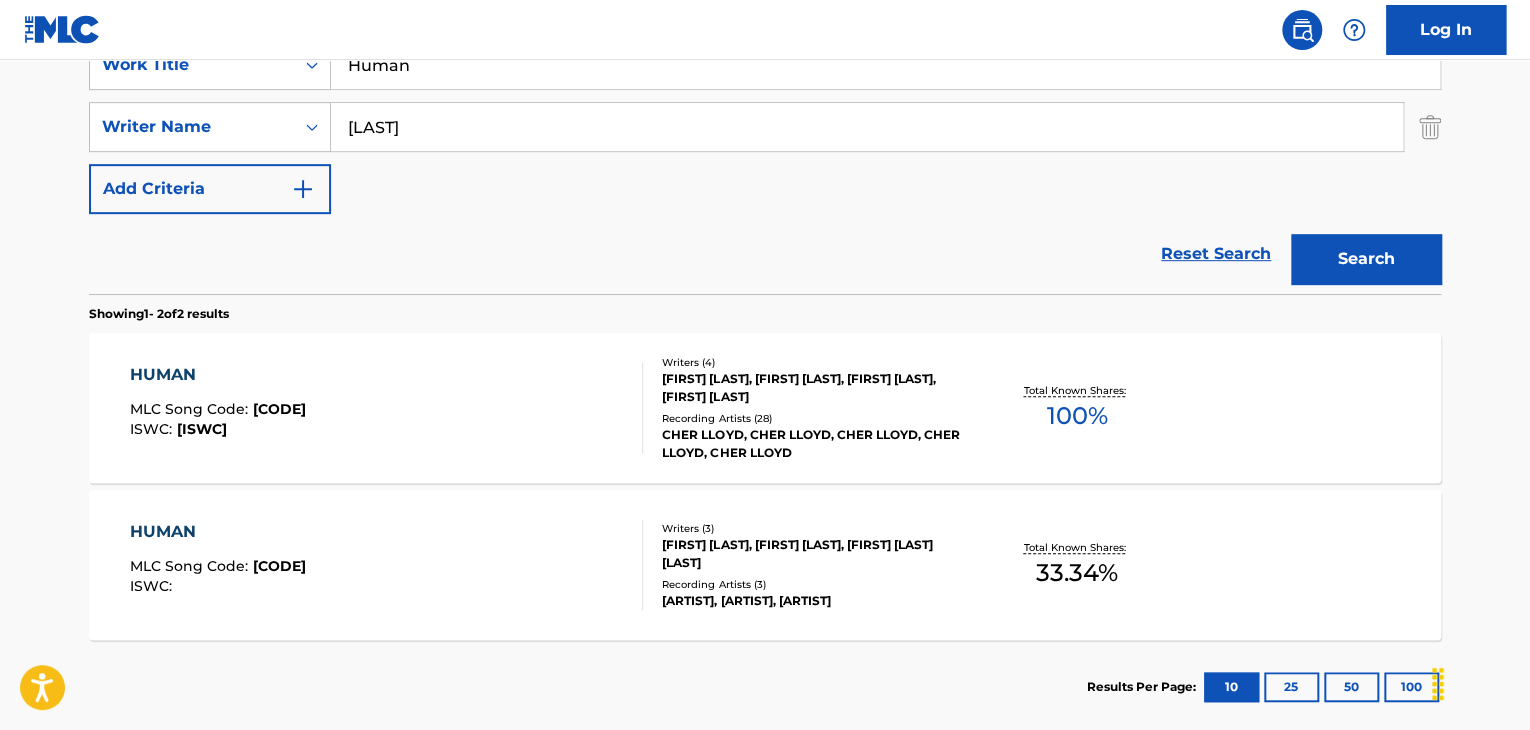 scroll, scrollTop: 424, scrollLeft: 0, axis: vertical 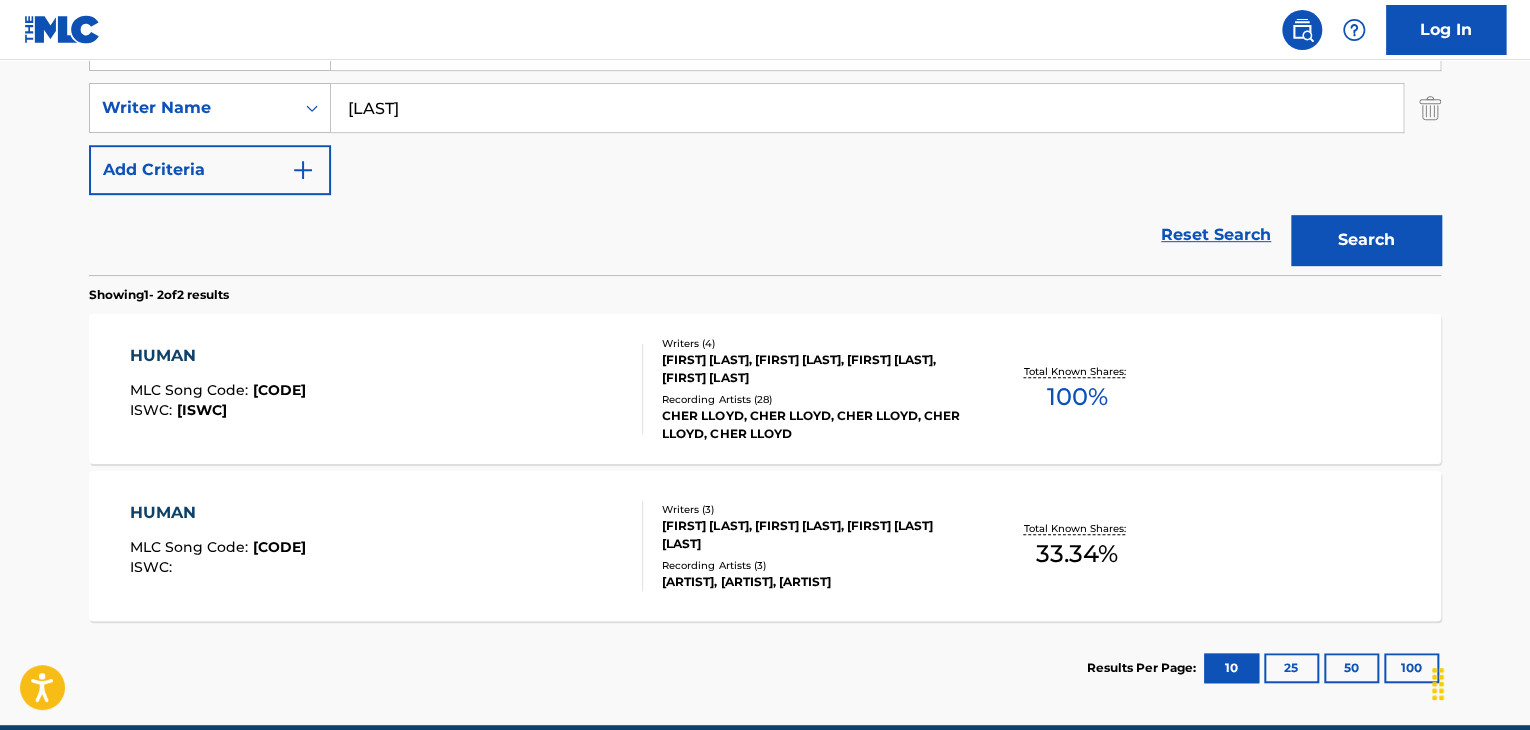 click on "[LAST]" at bounding box center (867, 108) 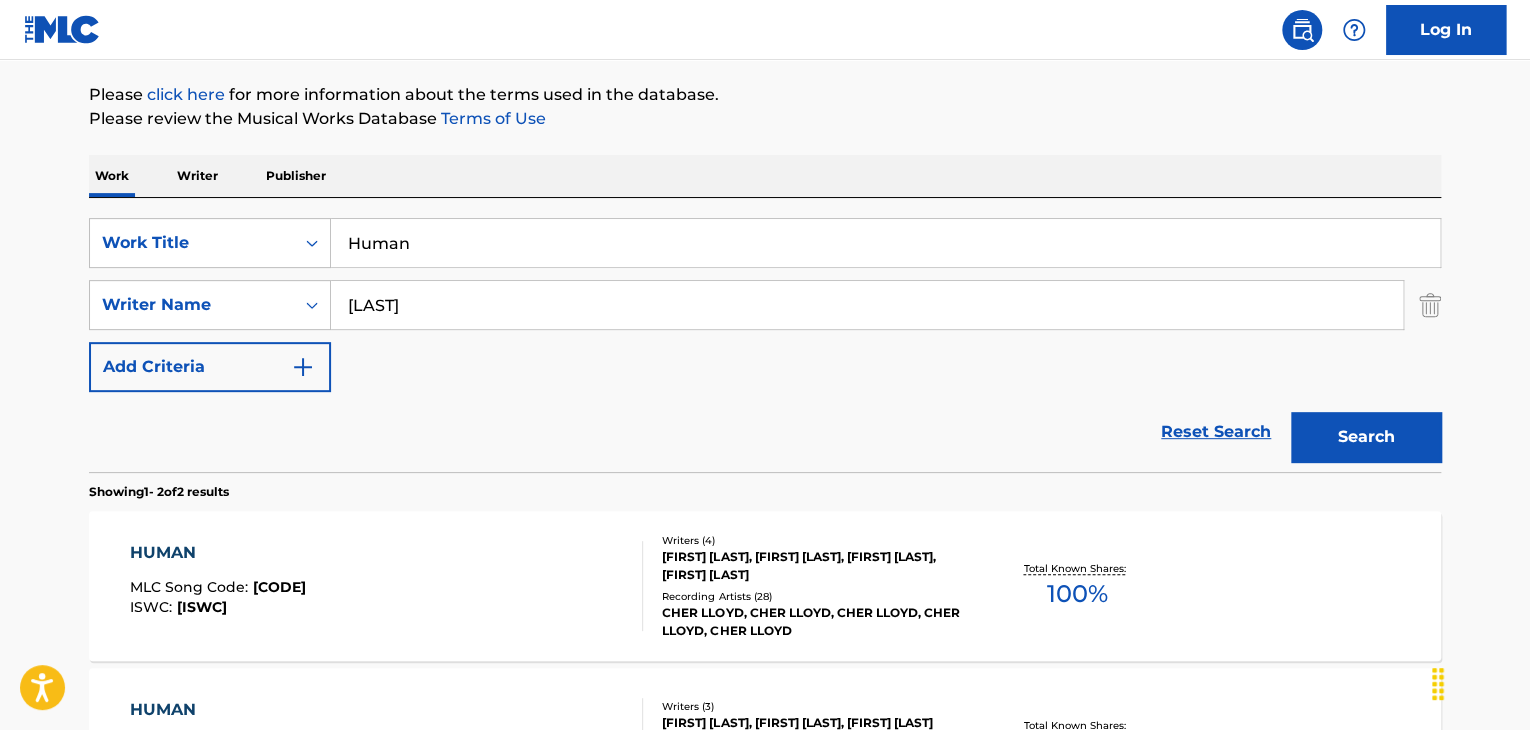 scroll, scrollTop: 224, scrollLeft: 0, axis: vertical 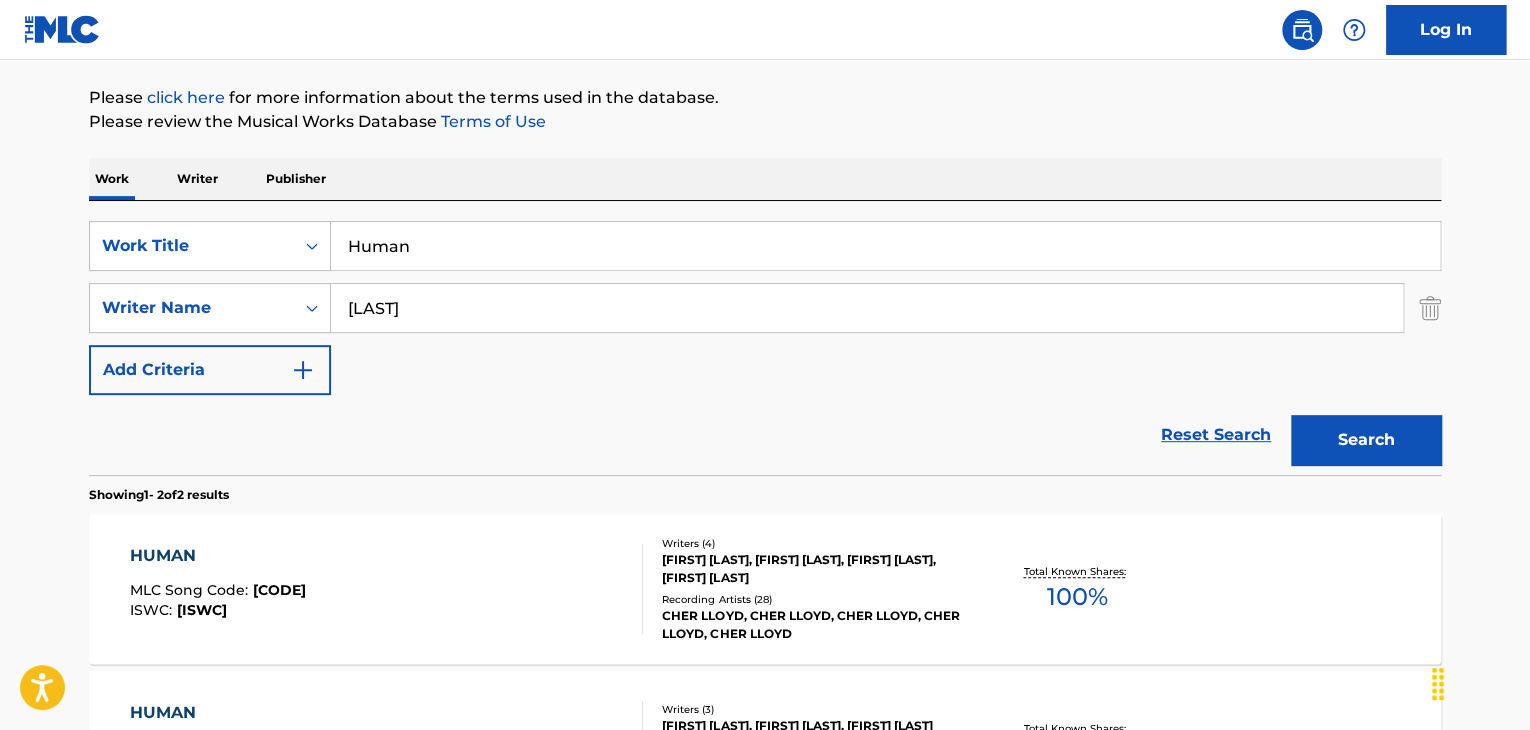 type on "[LAST]" 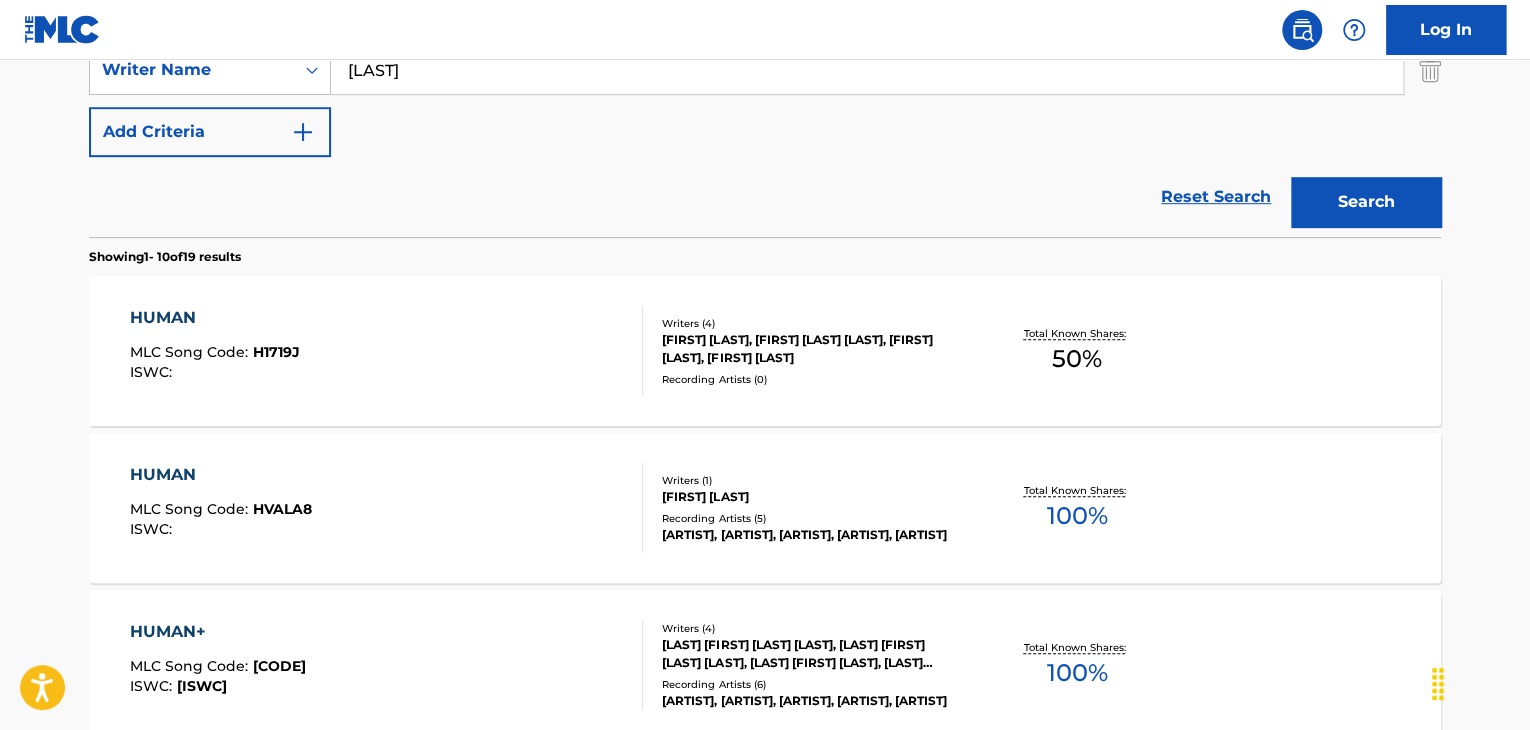 scroll, scrollTop: 291, scrollLeft: 0, axis: vertical 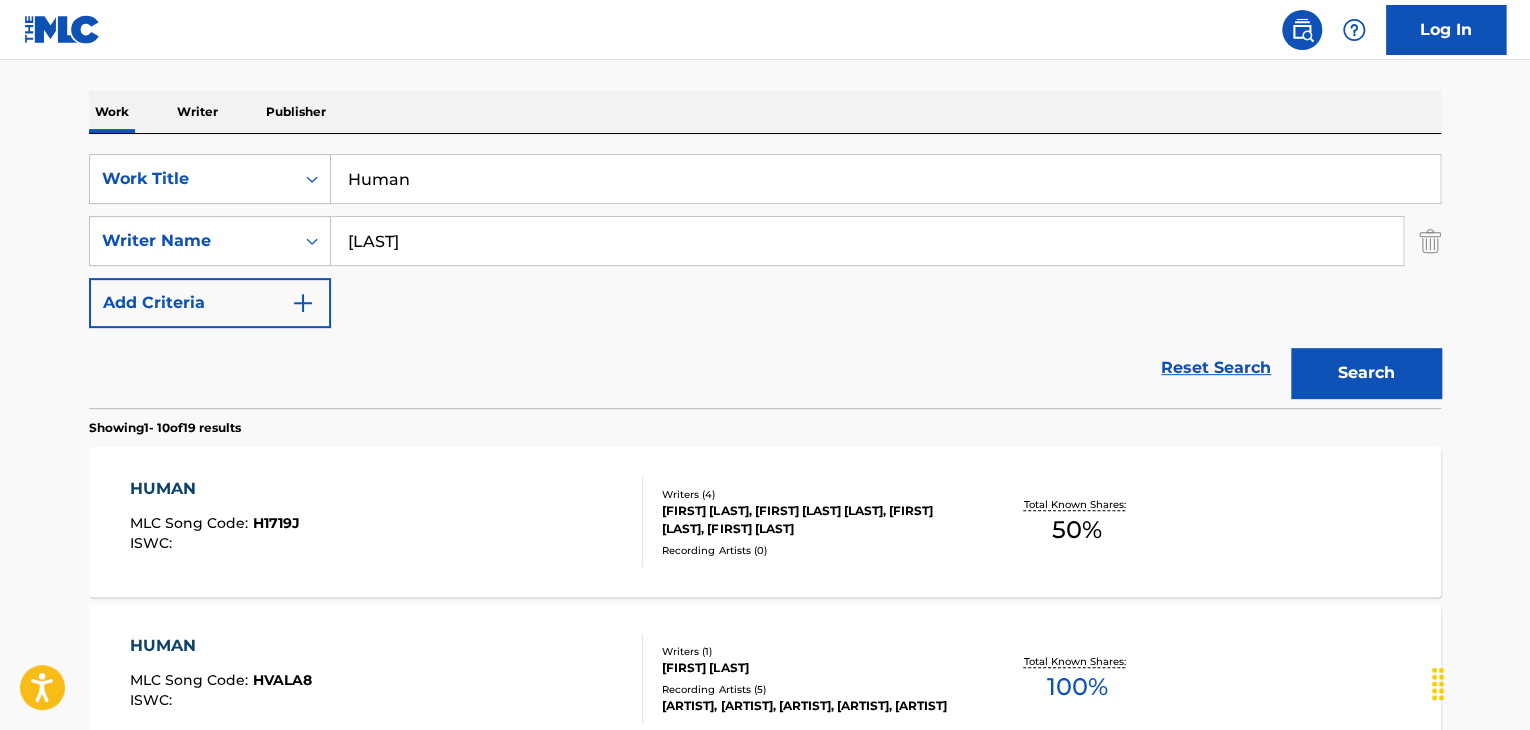 click on "Human" at bounding box center (885, 179) 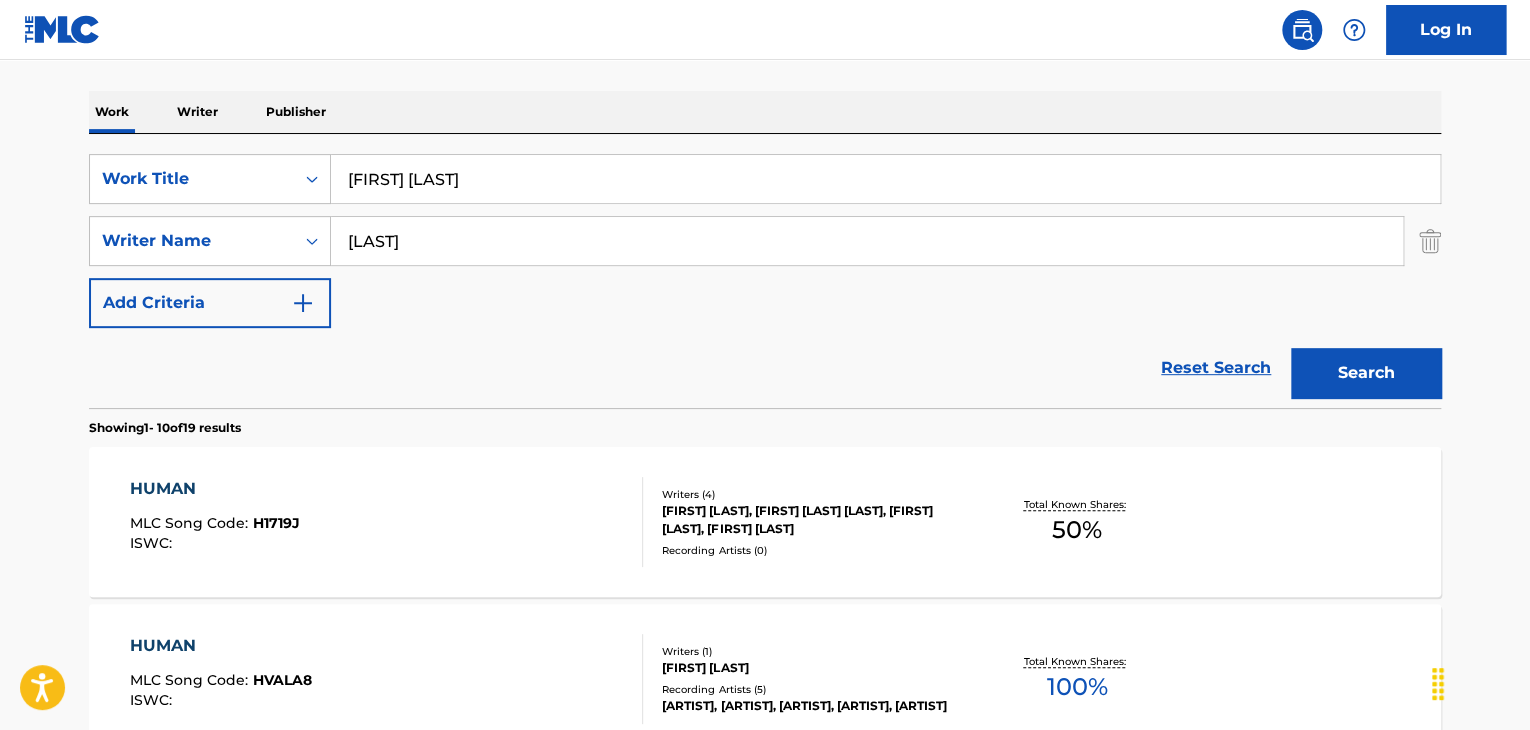 click on "[FIRST] [LAST]" at bounding box center (885, 179) 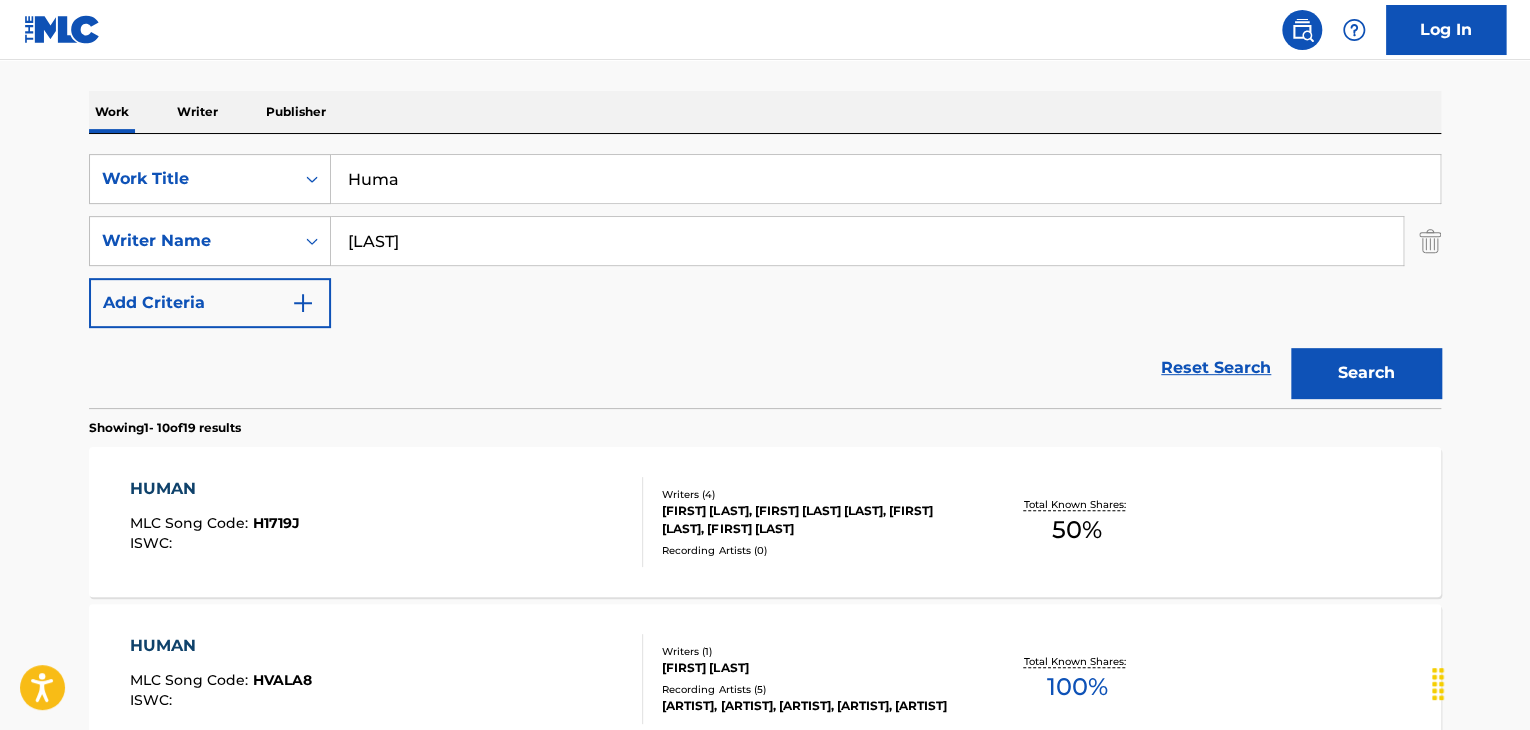 type on "Human" 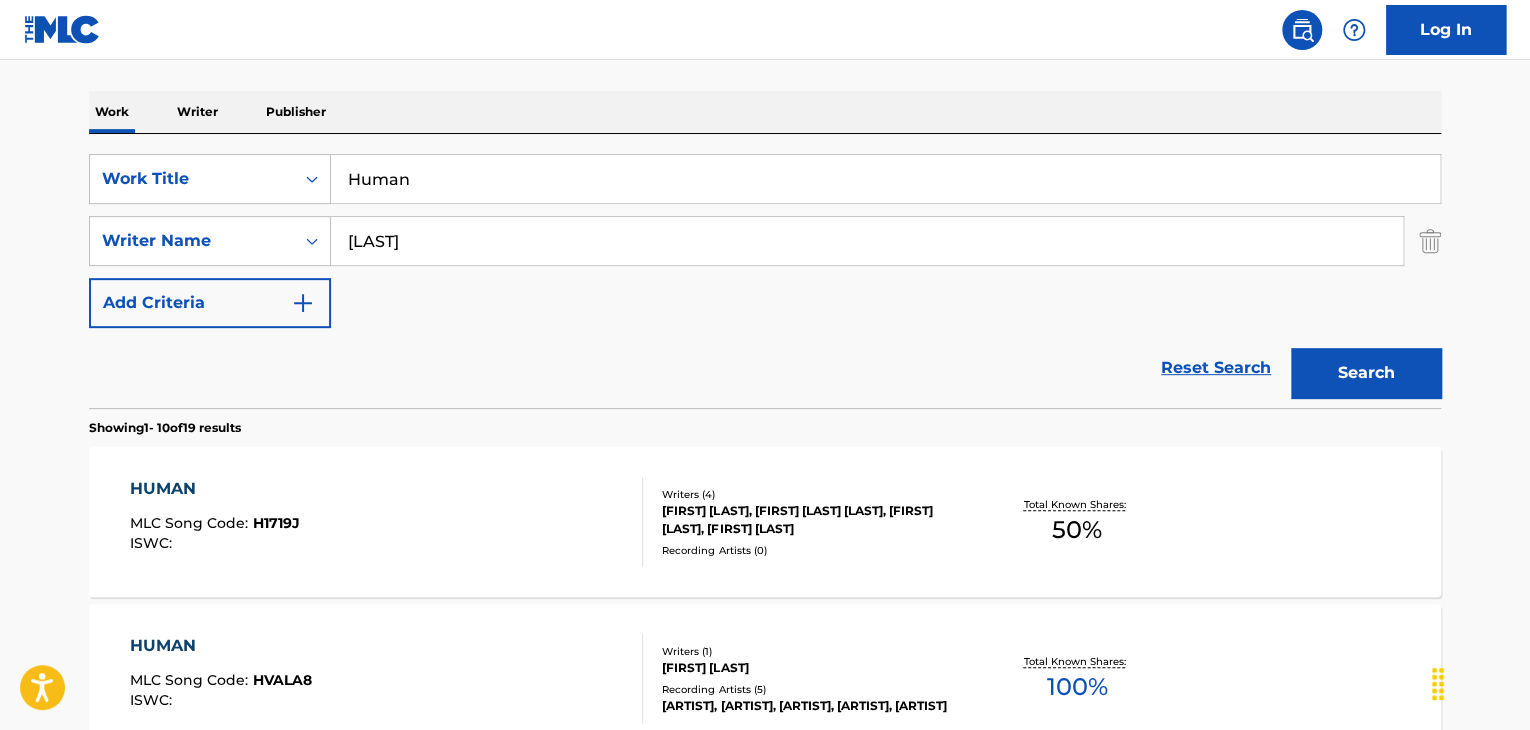 paste on "[FIRST] [LAST]" 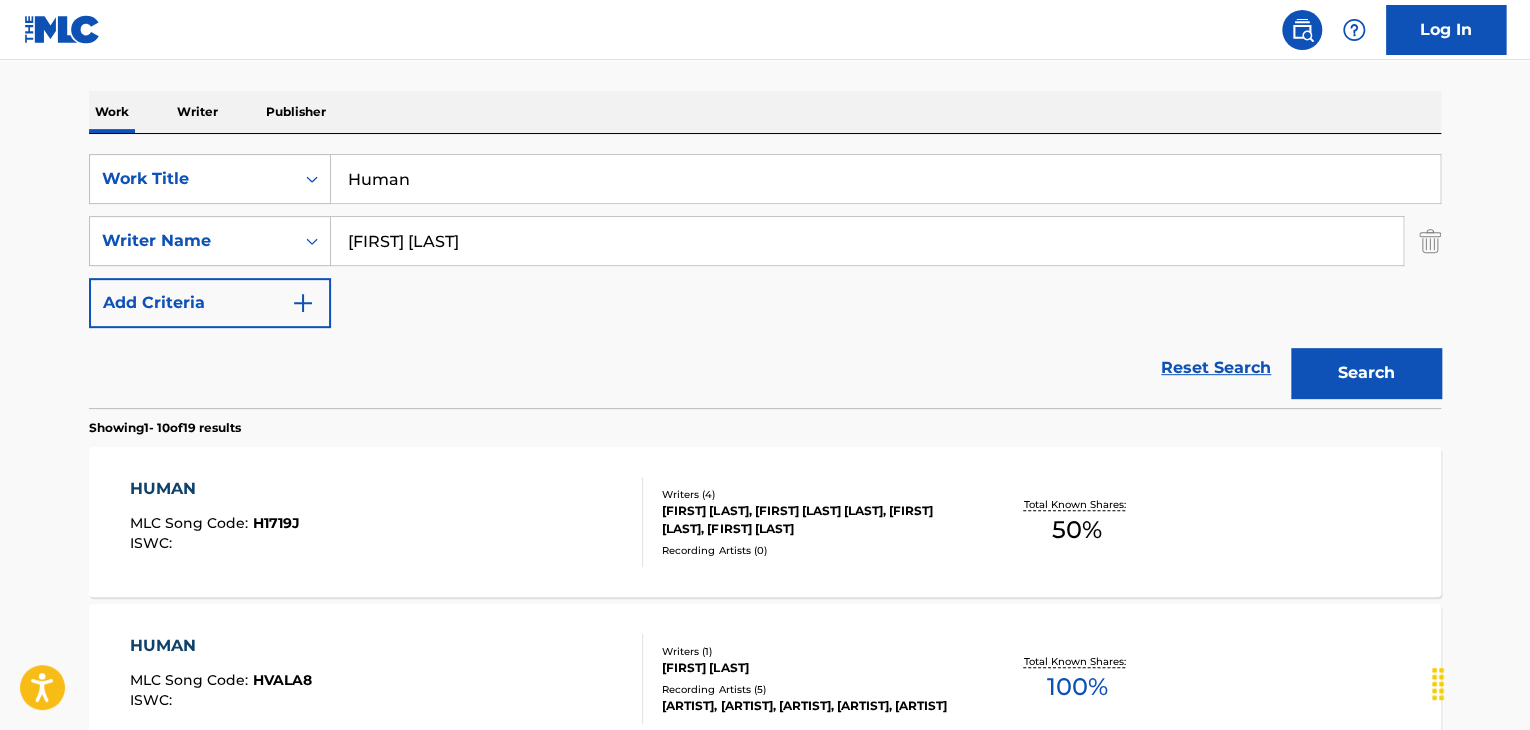 type on "[FIRST] [LAST]" 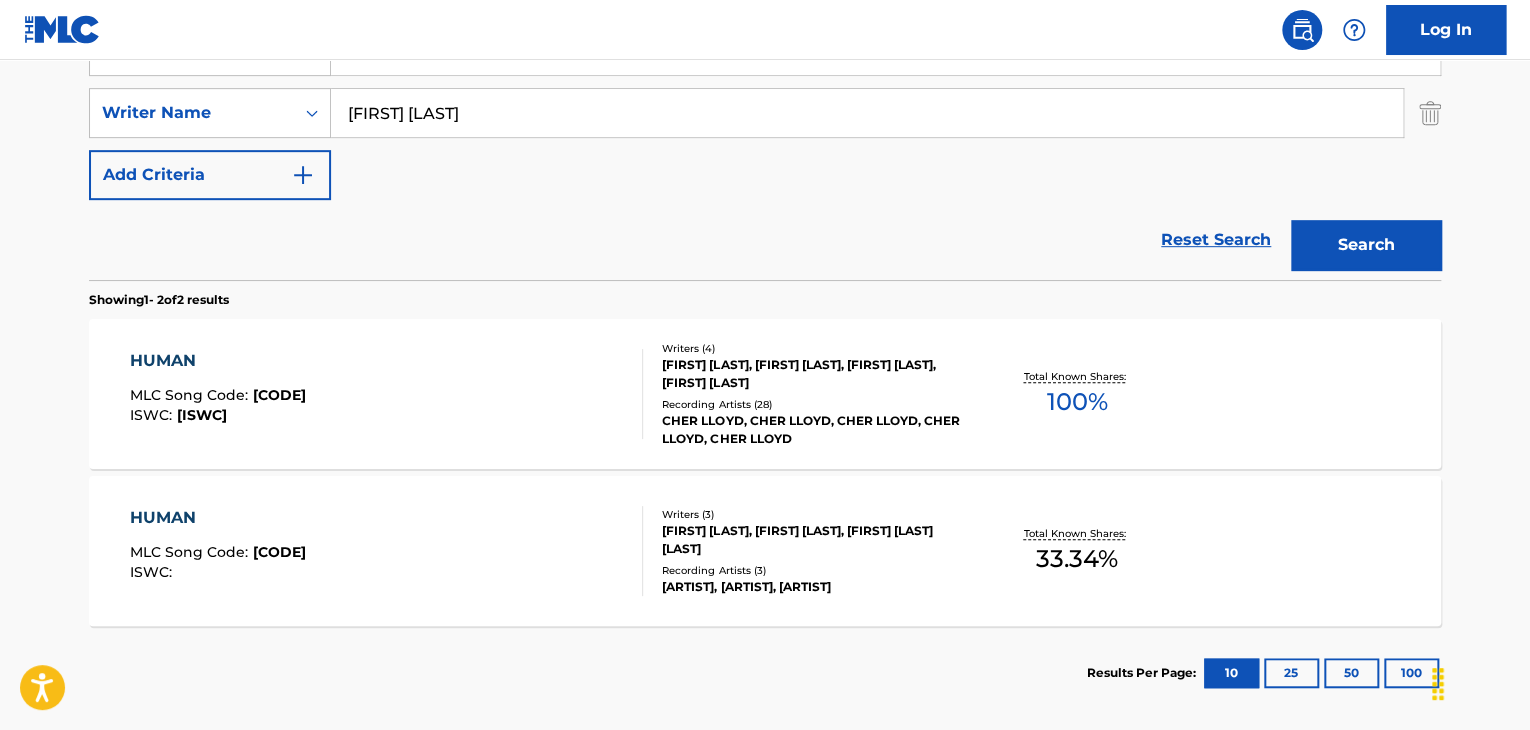 scroll, scrollTop: 424, scrollLeft: 0, axis: vertical 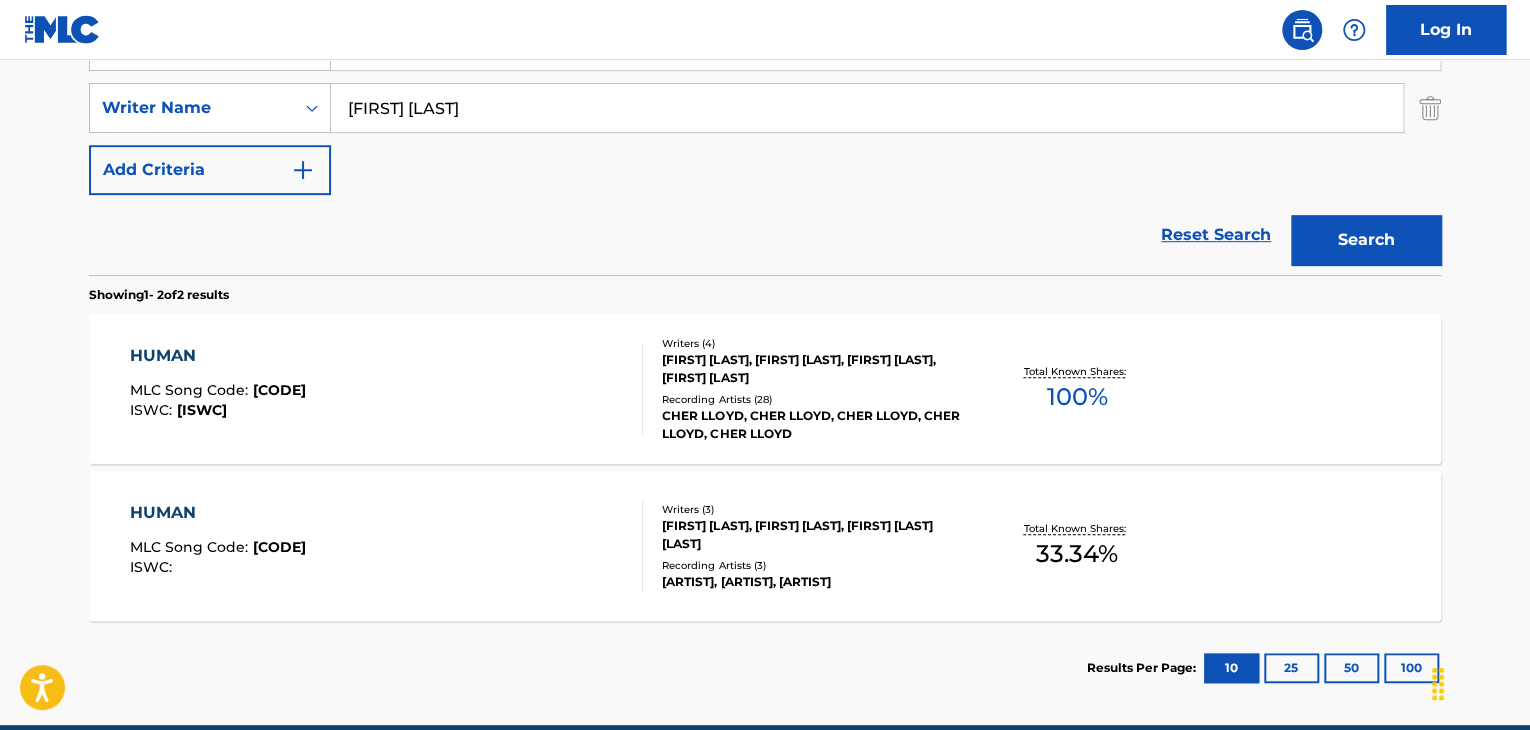 click on "HUMAN" at bounding box center (218, 356) 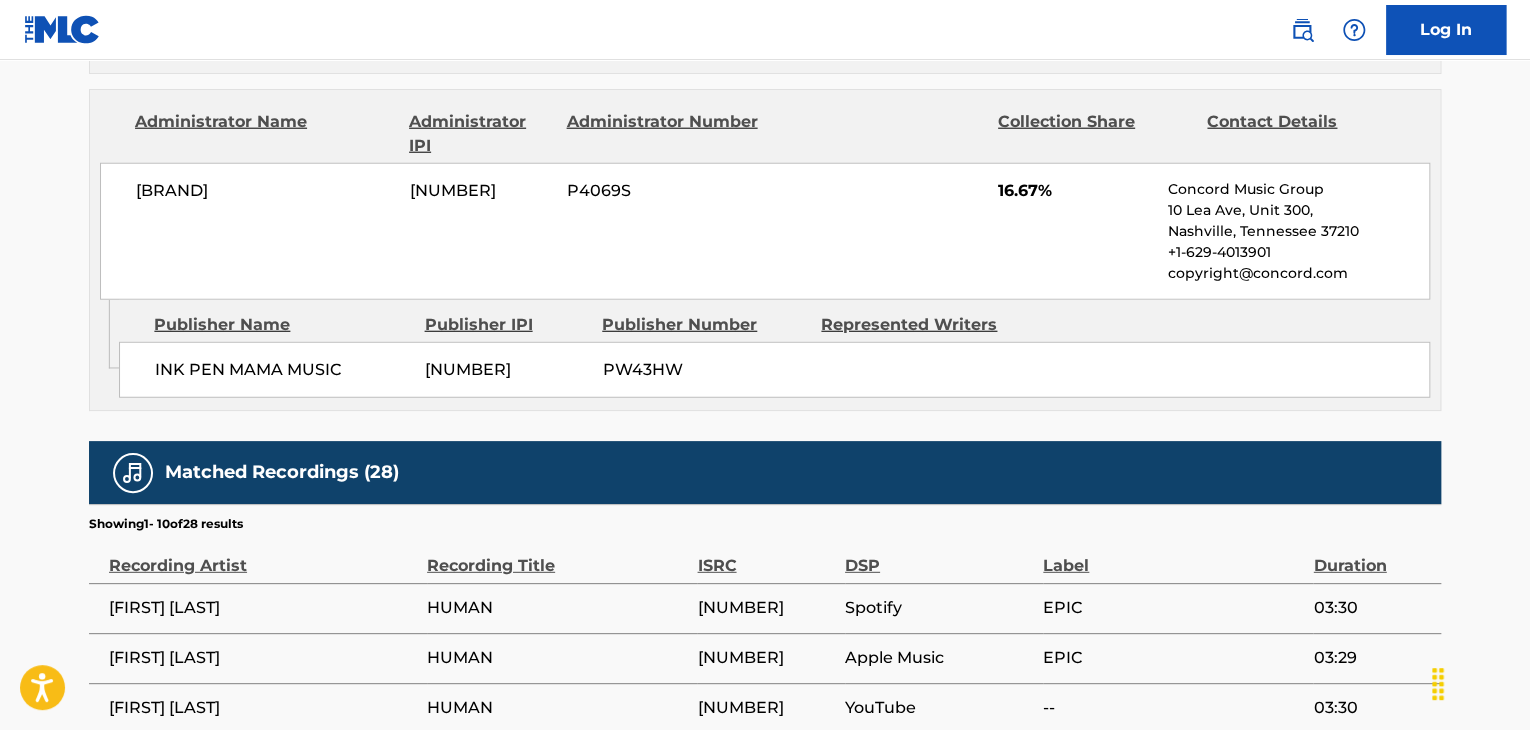 scroll, scrollTop: 2533, scrollLeft: 0, axis: vertical 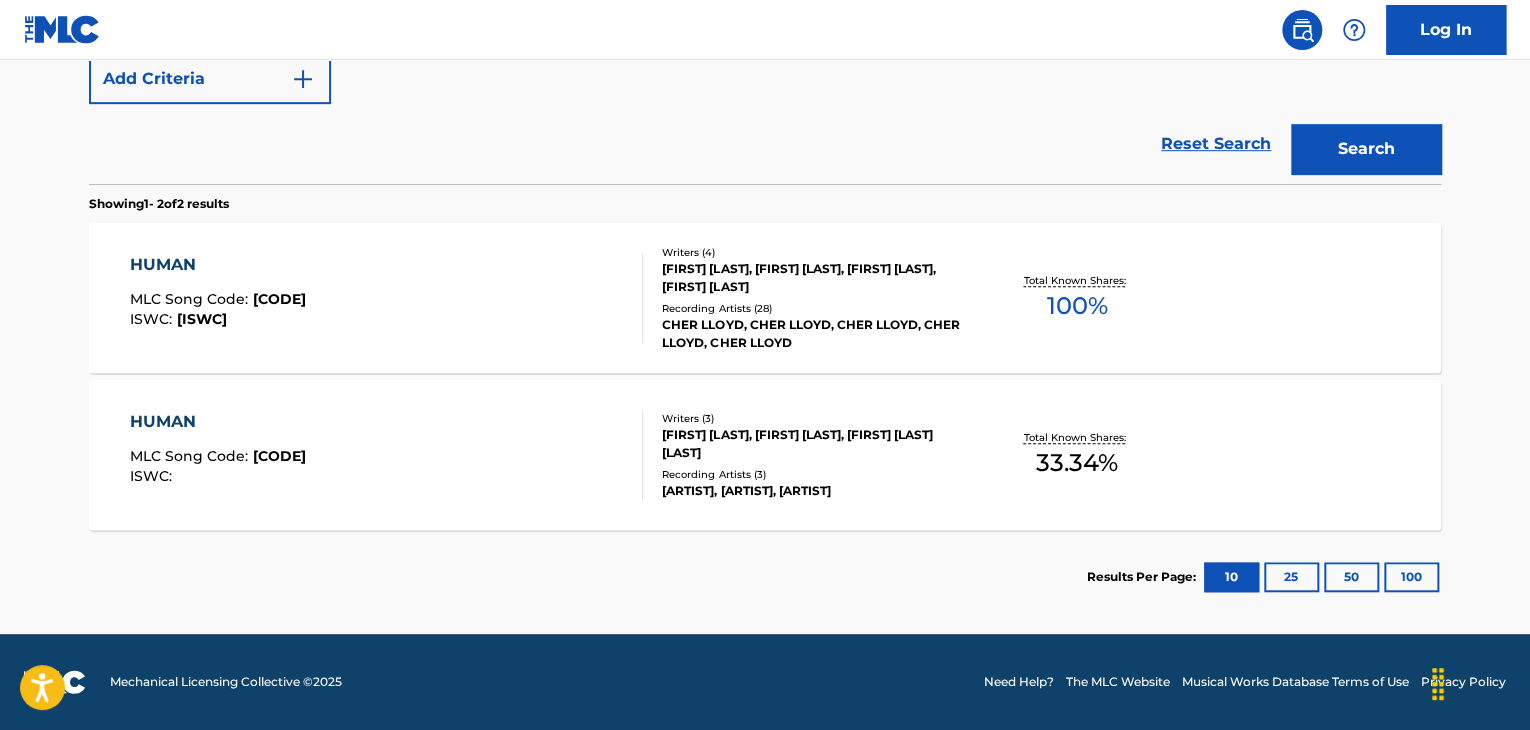 click on "HUMAN" at bounding box center (218, 422) 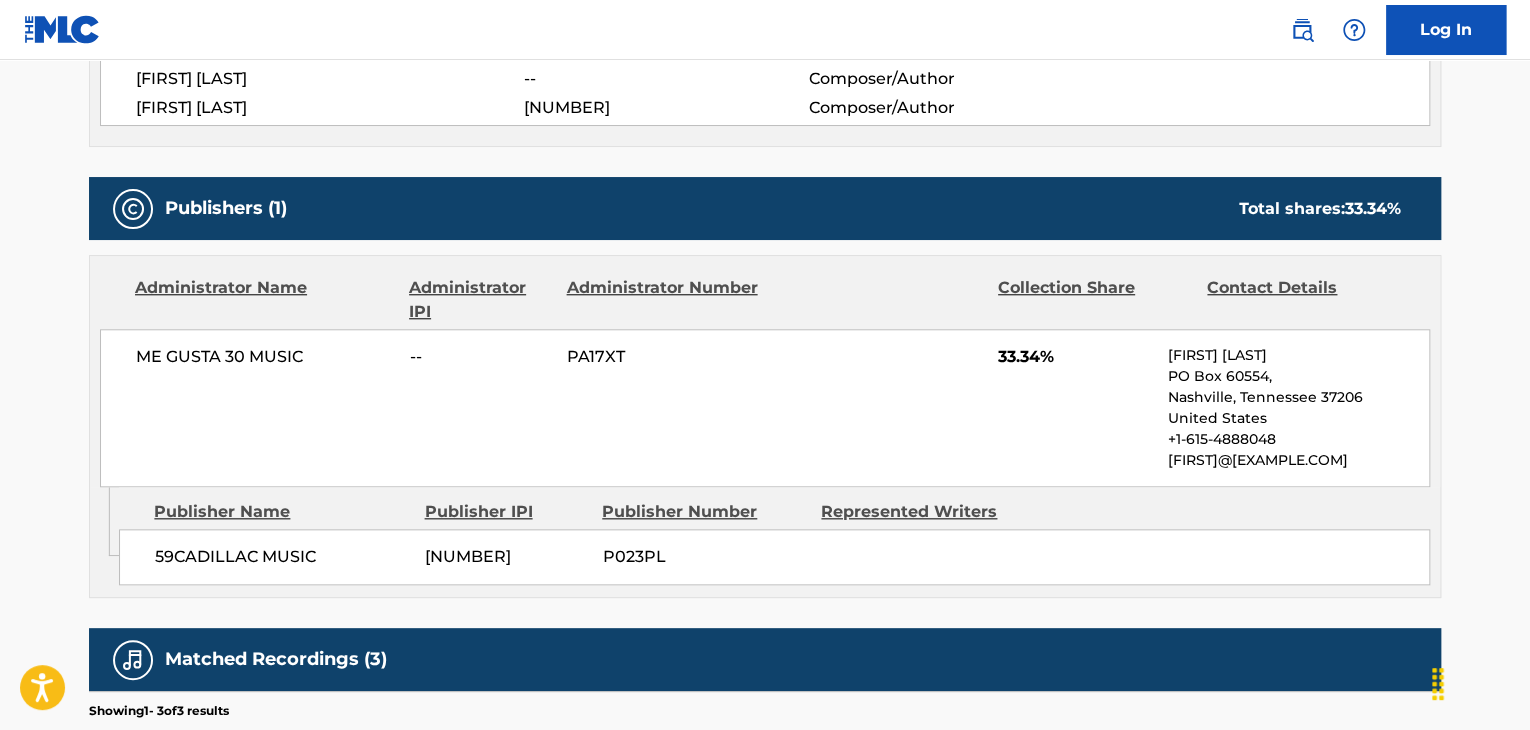 scroll, scrollTop: 466, scrollLeft: 0, axis: vertical 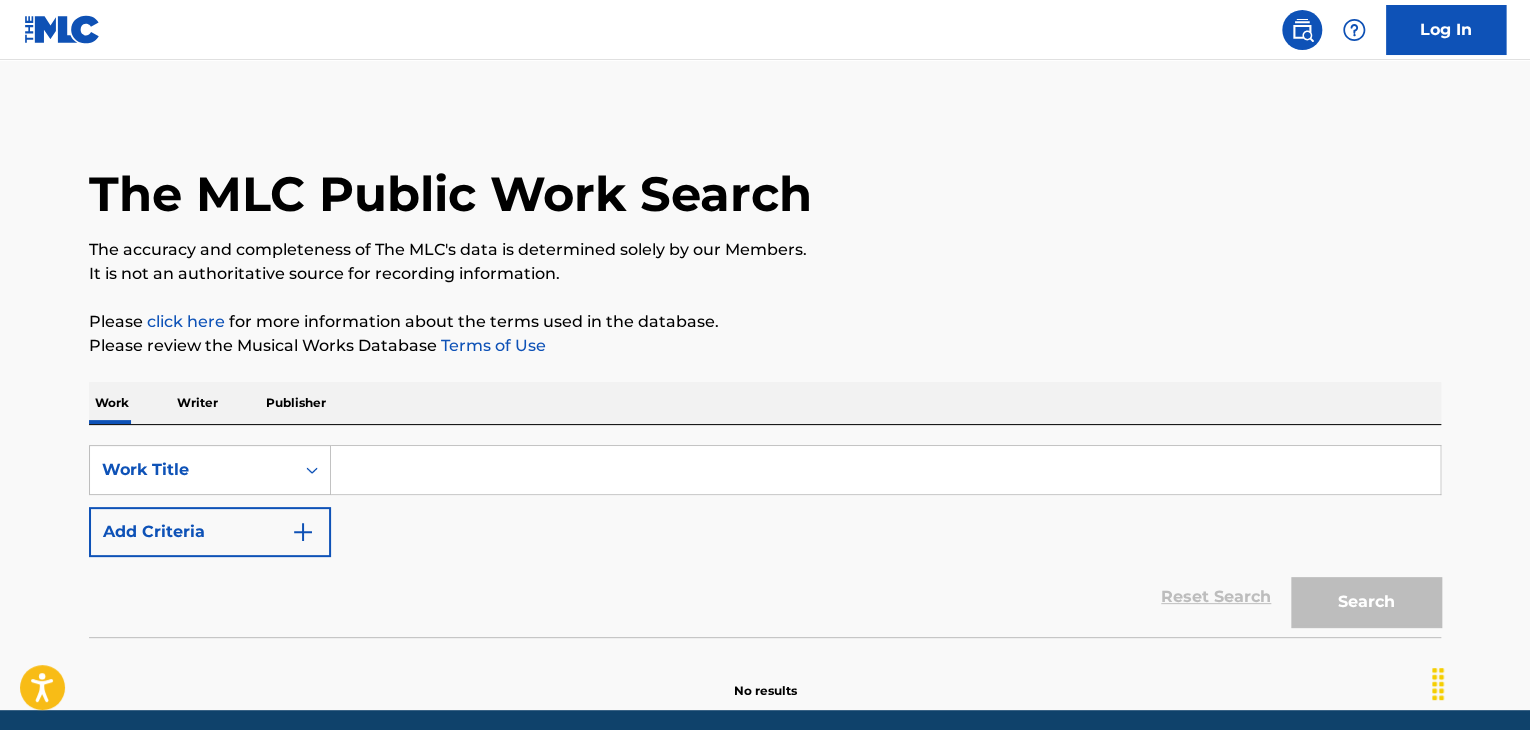 click at bounding box center (885, 470) 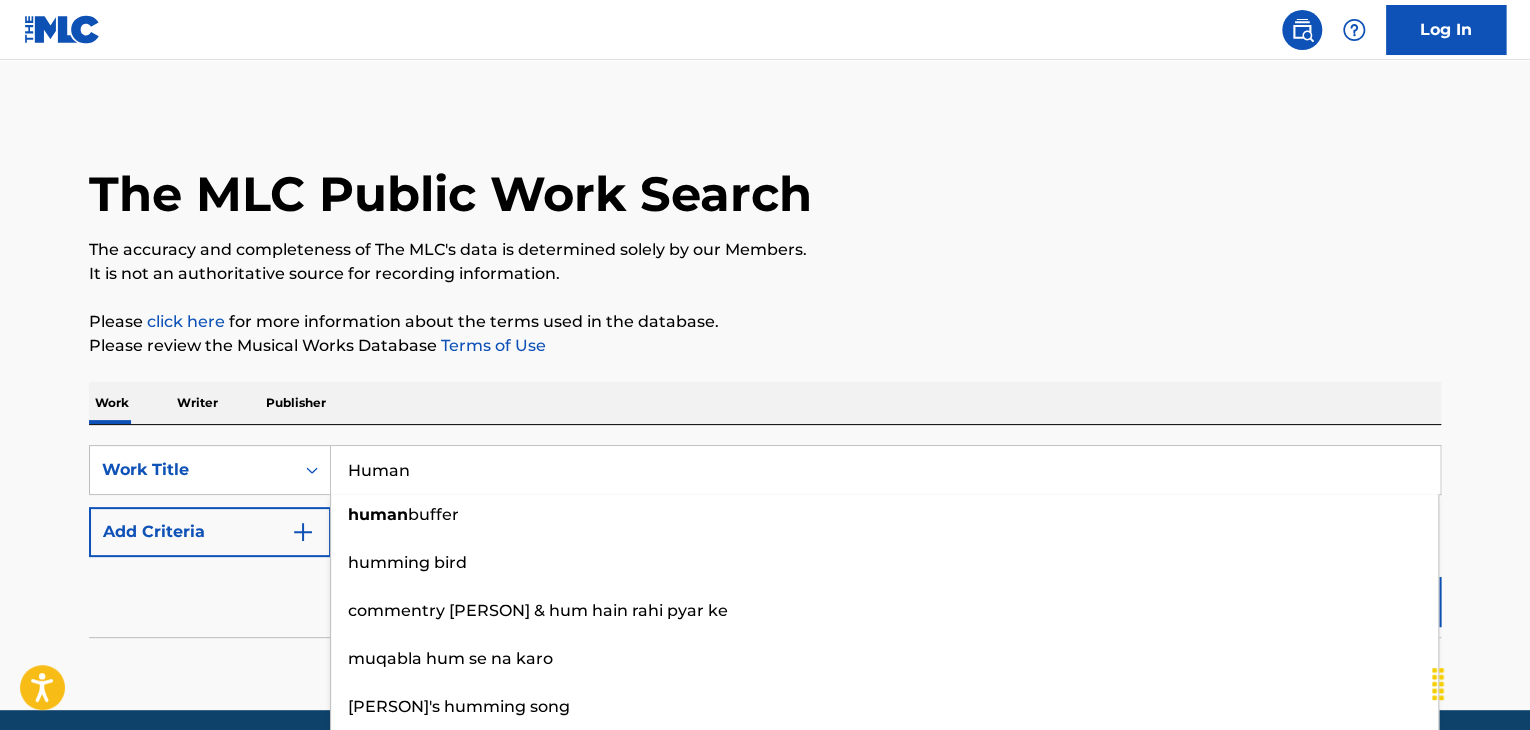 type on "Human" 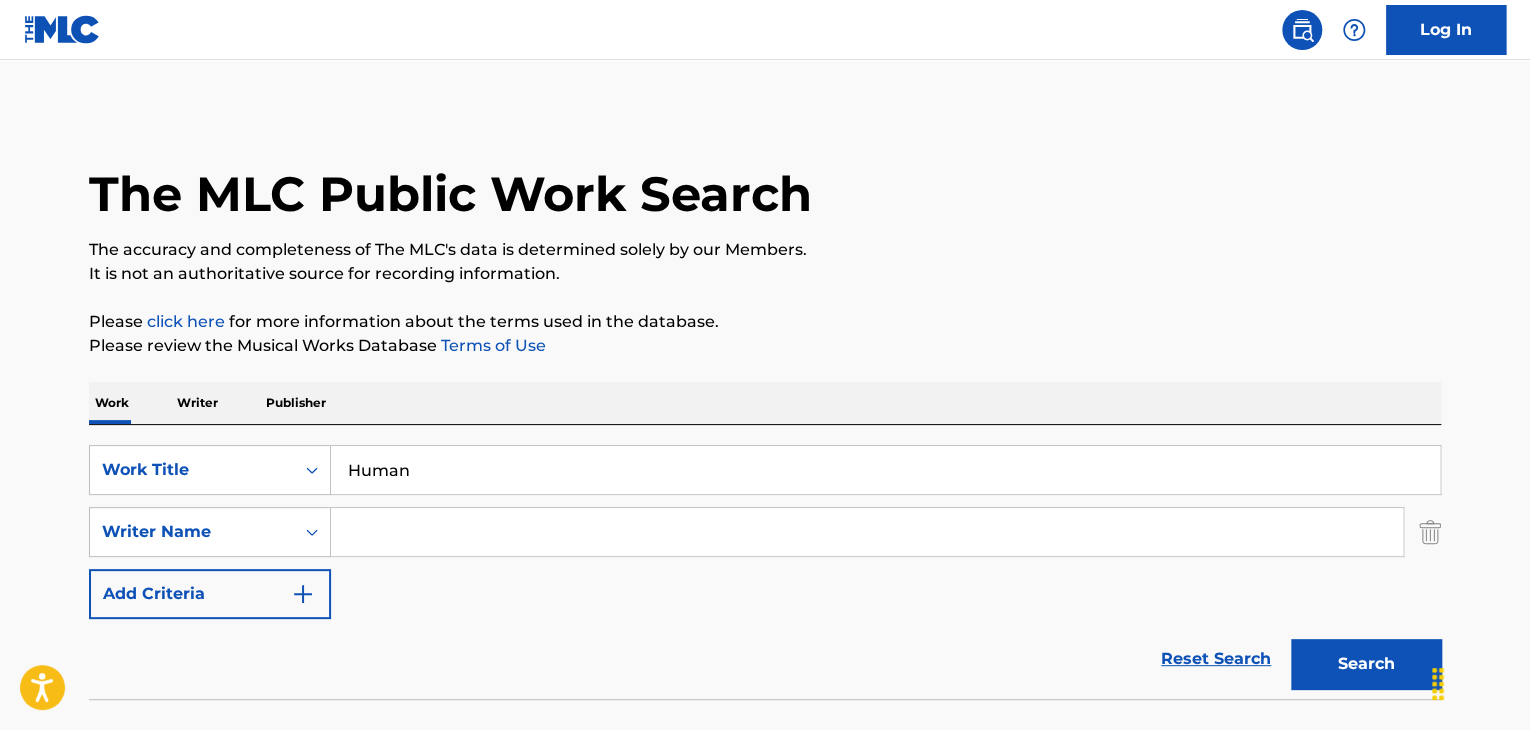 click at bounding box center (867, 532) 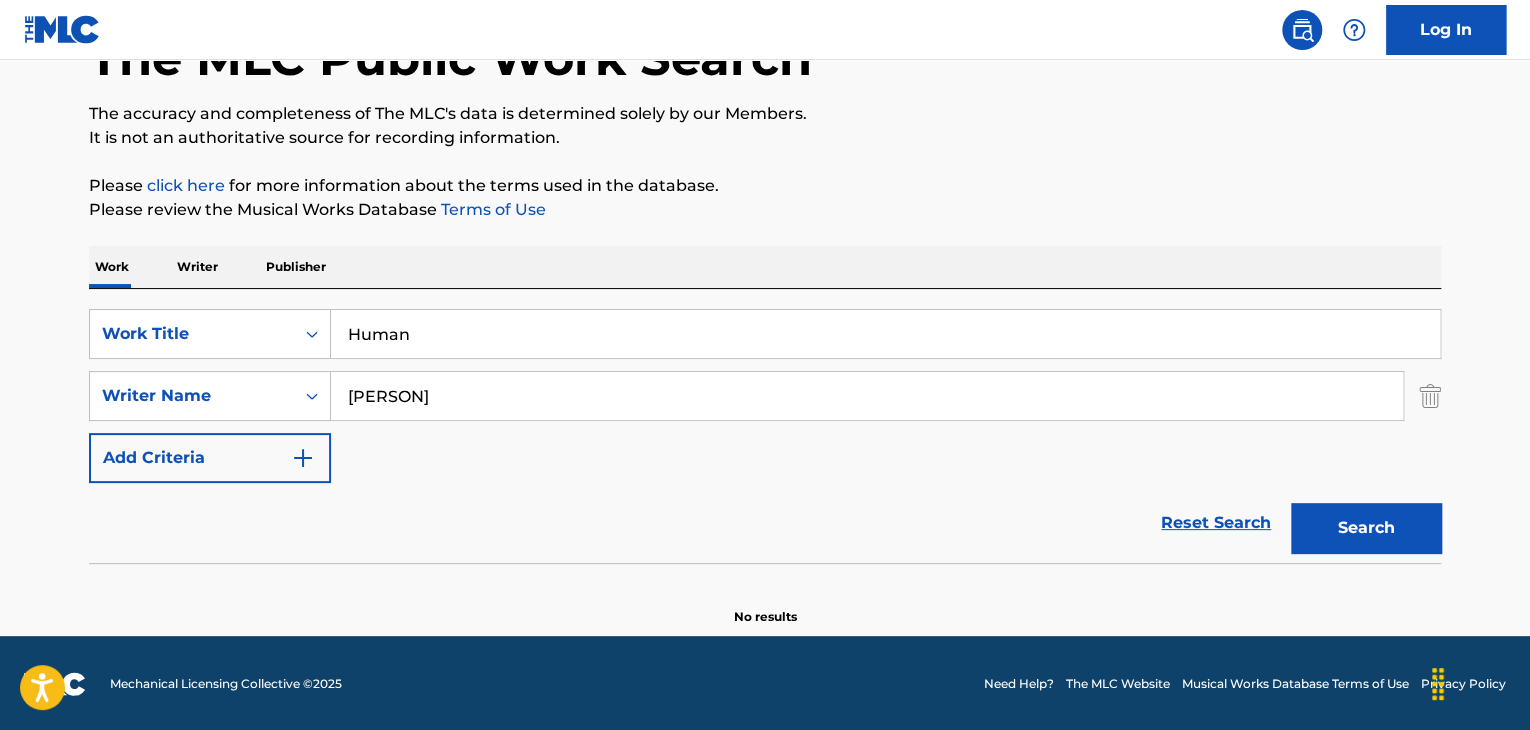 scroll, scrollTop: 138, scrollLeft: 0, axis: vertical 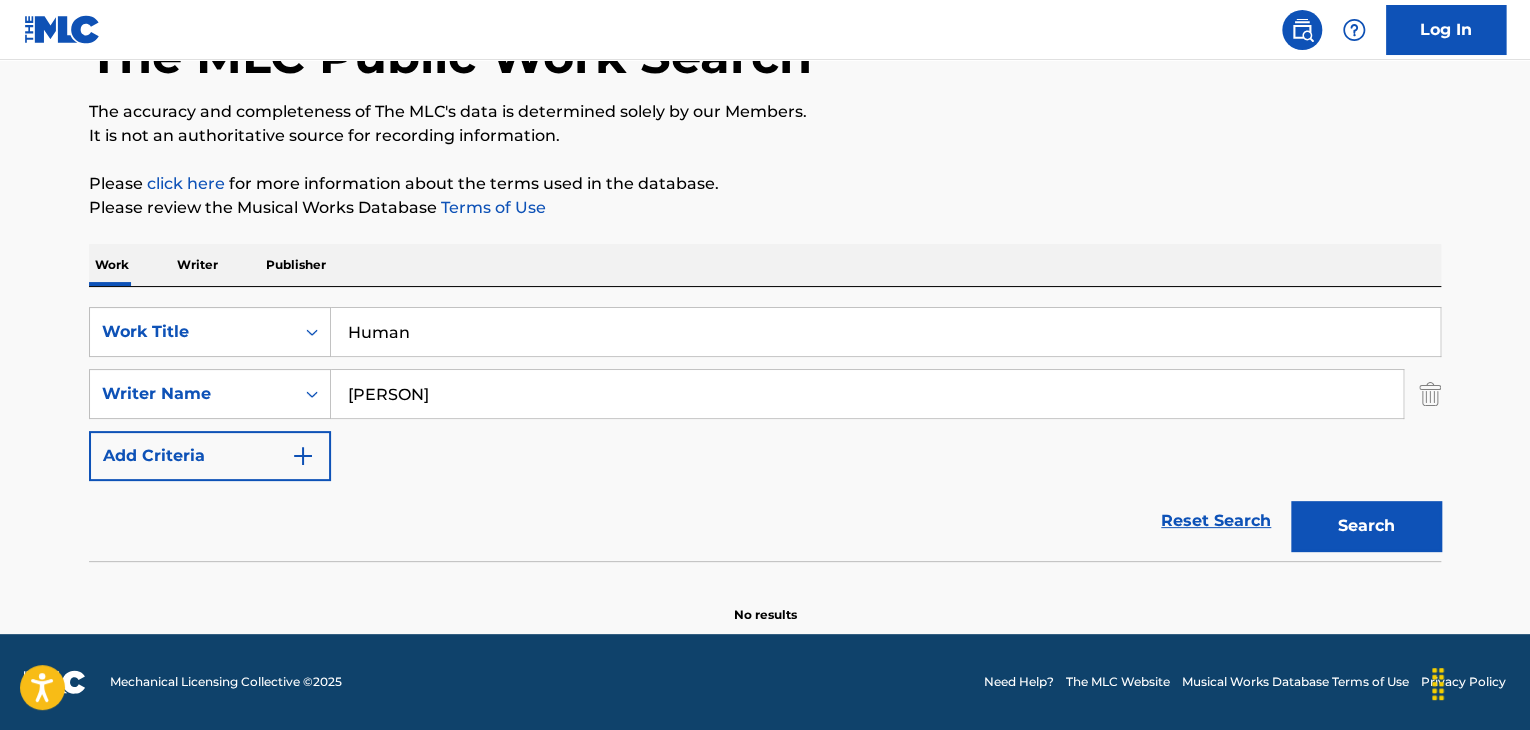 type on "[PERSON]" 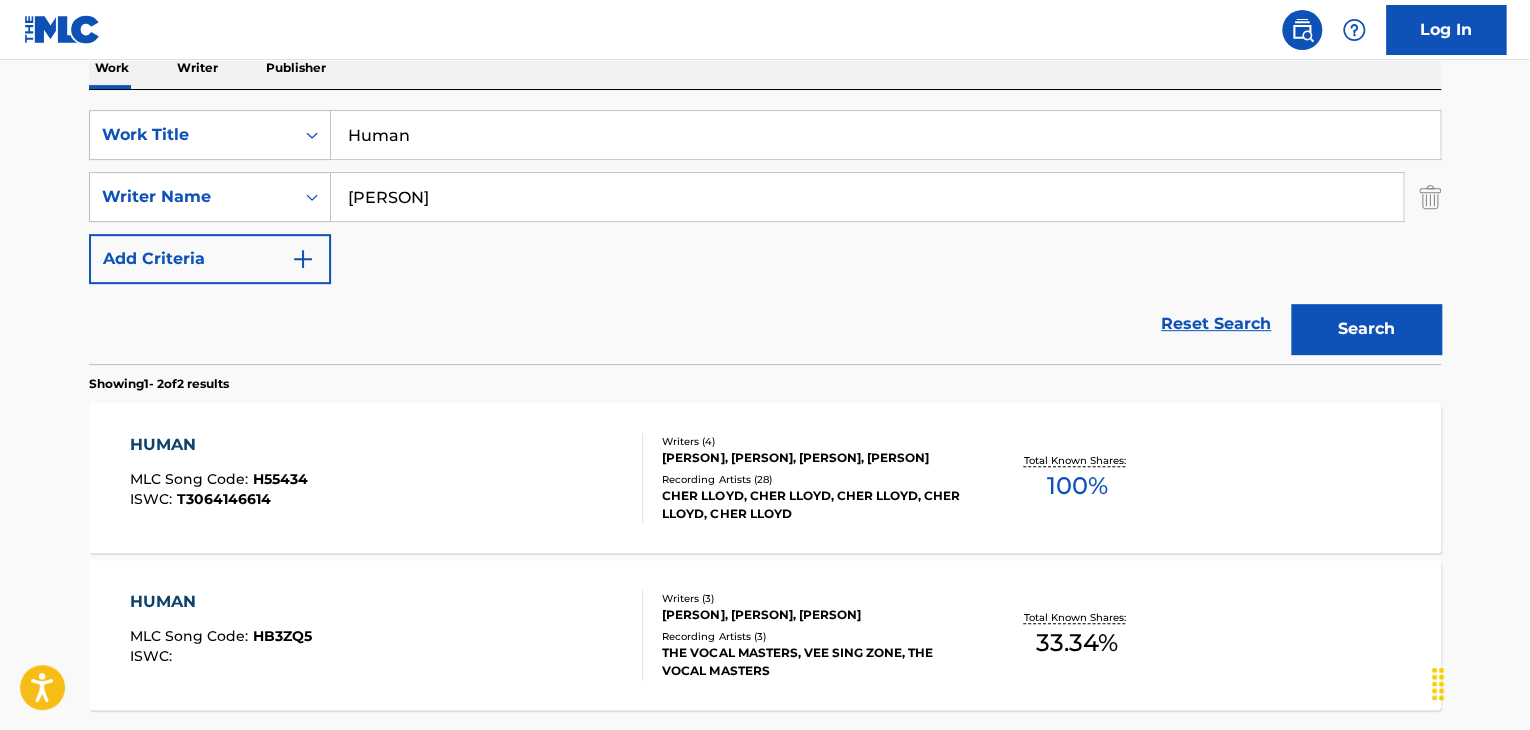 scroll, scrollTop: 338, scrollLeft: 0, axis: vertical 